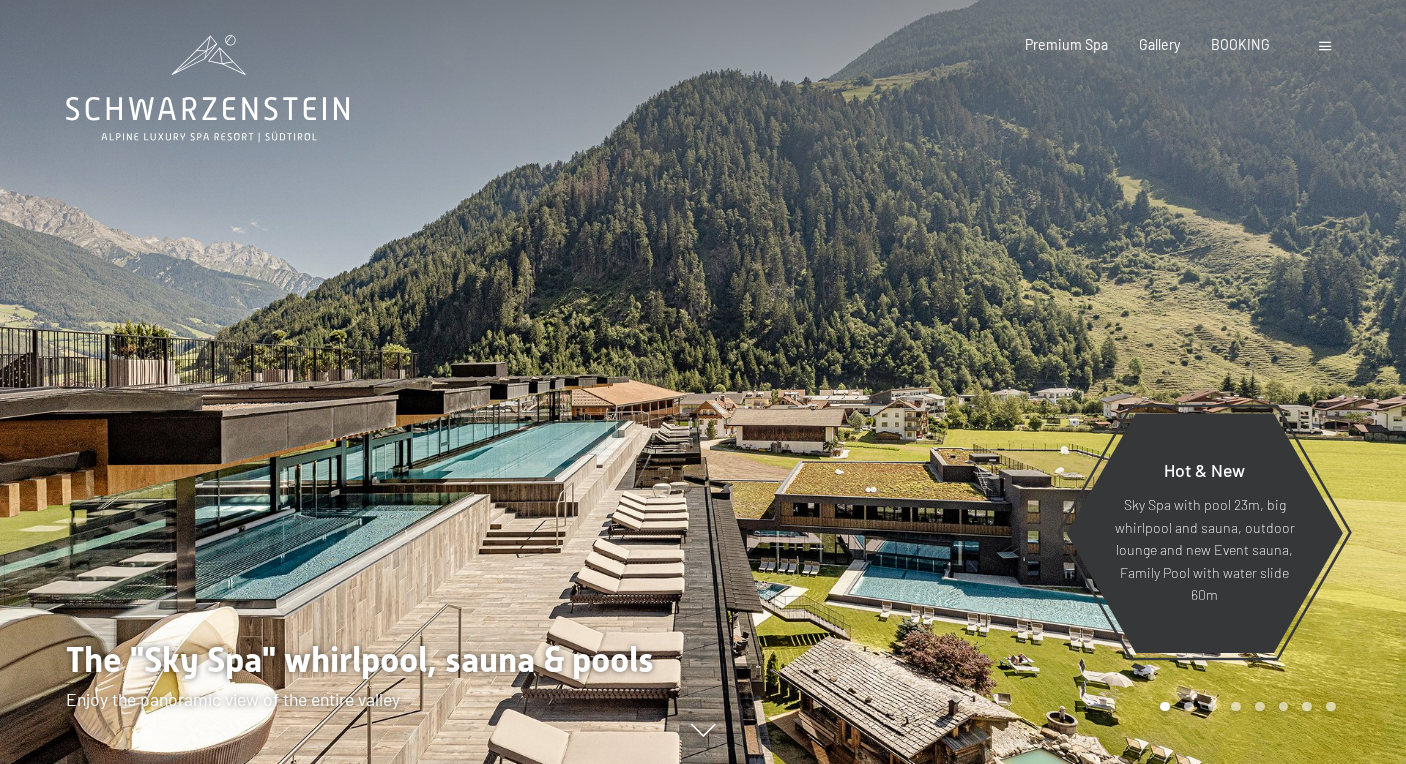 scroll, scrollTop: 0, scrollLeft: 0, axis: both 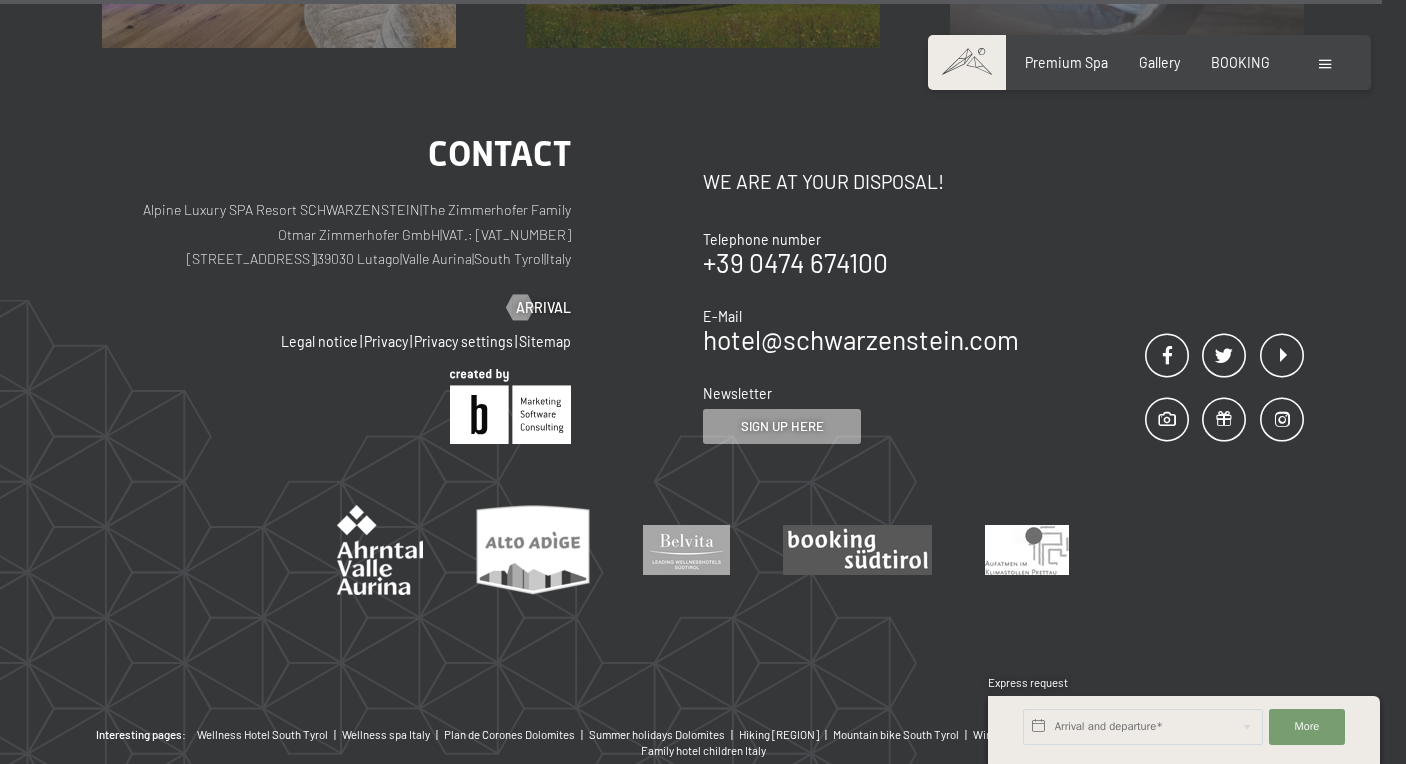 click at bounding box center (1327, 63) 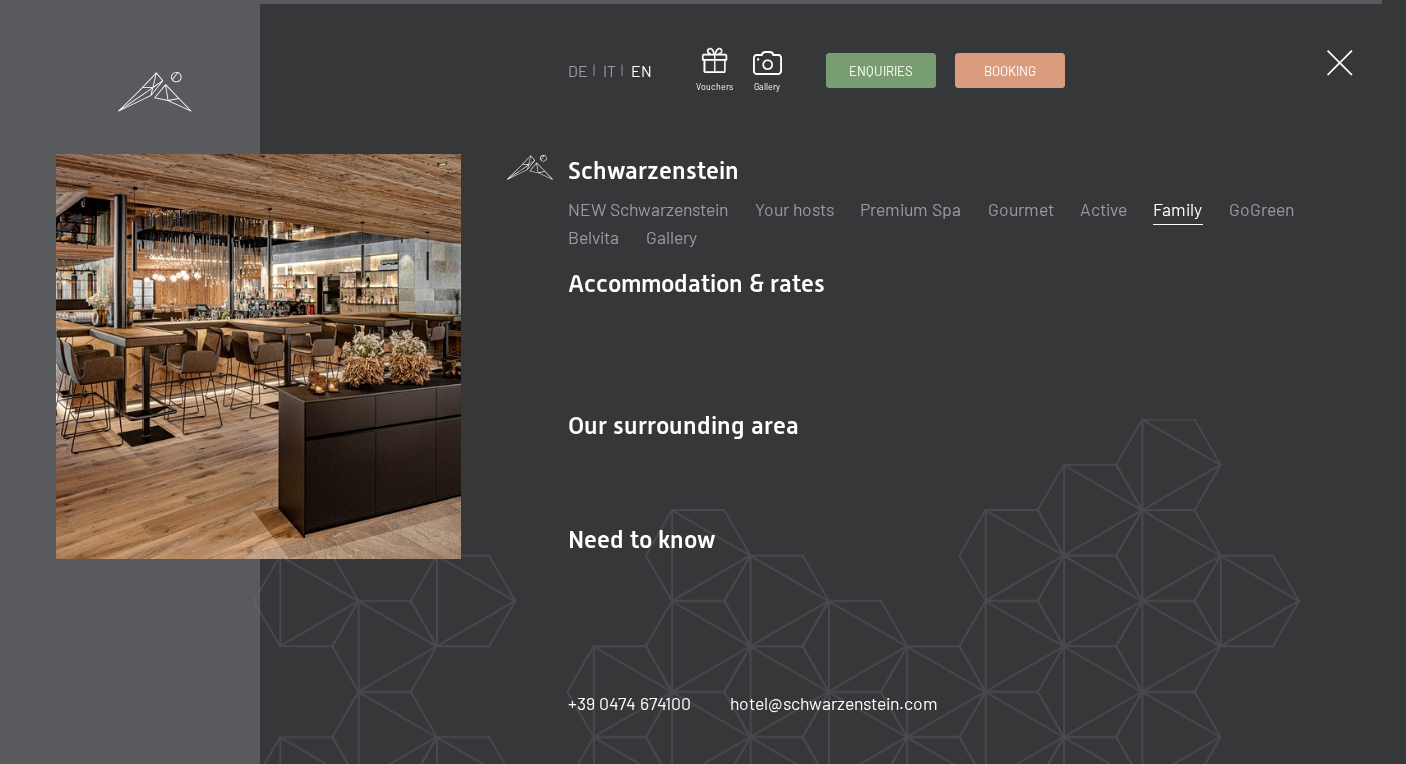 click on "Family" at bounding box center [1177, 209] 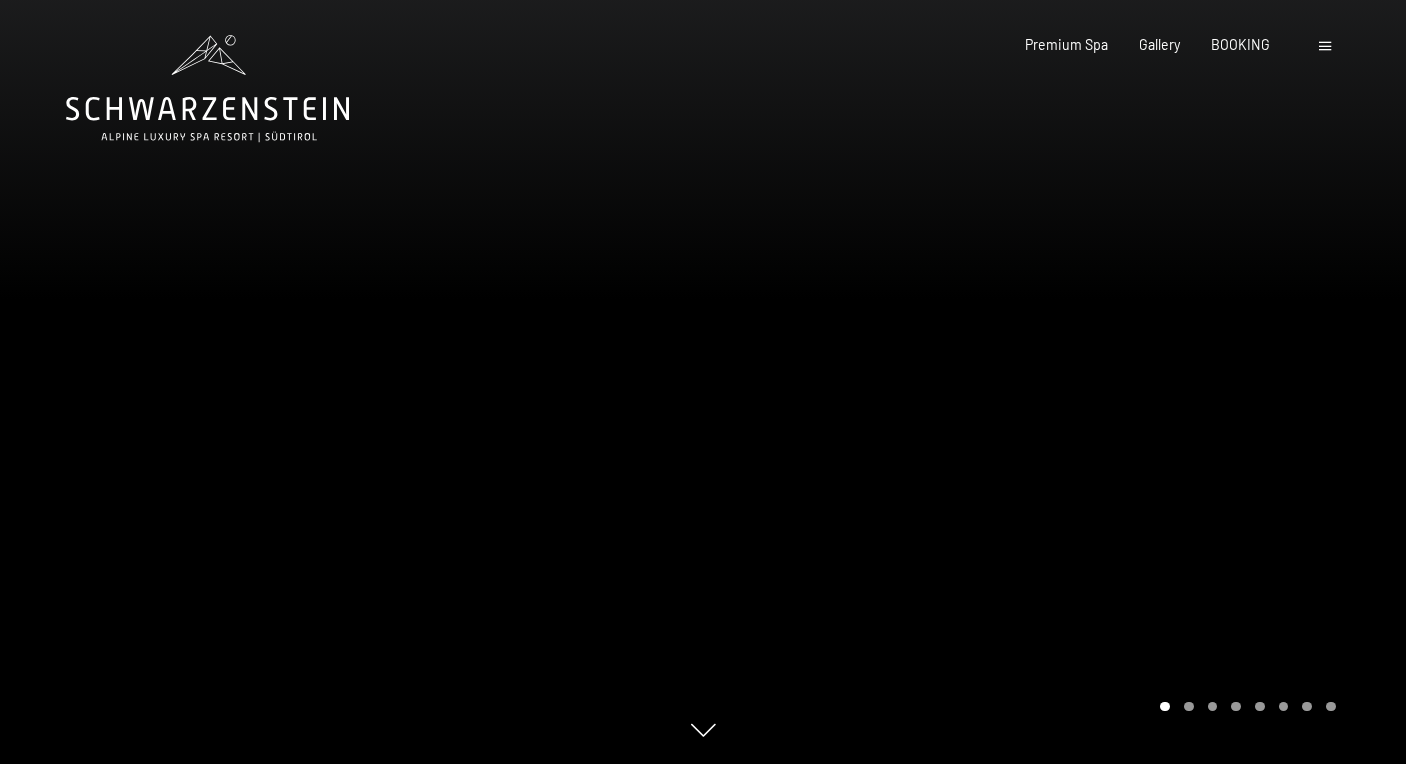 scroll, scrollTop: 0, scrollLeft: 0, axis: both 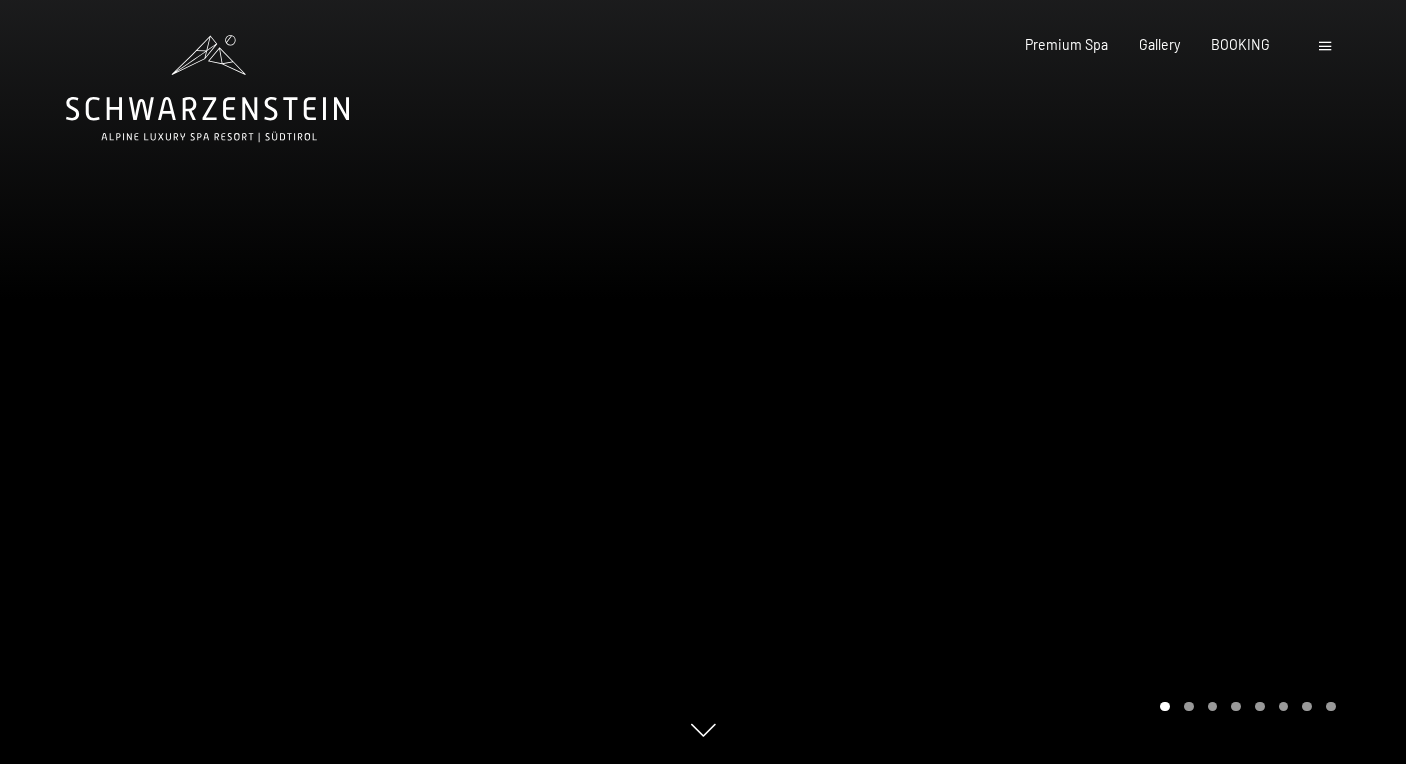 click at bounding box center (1054, 382) 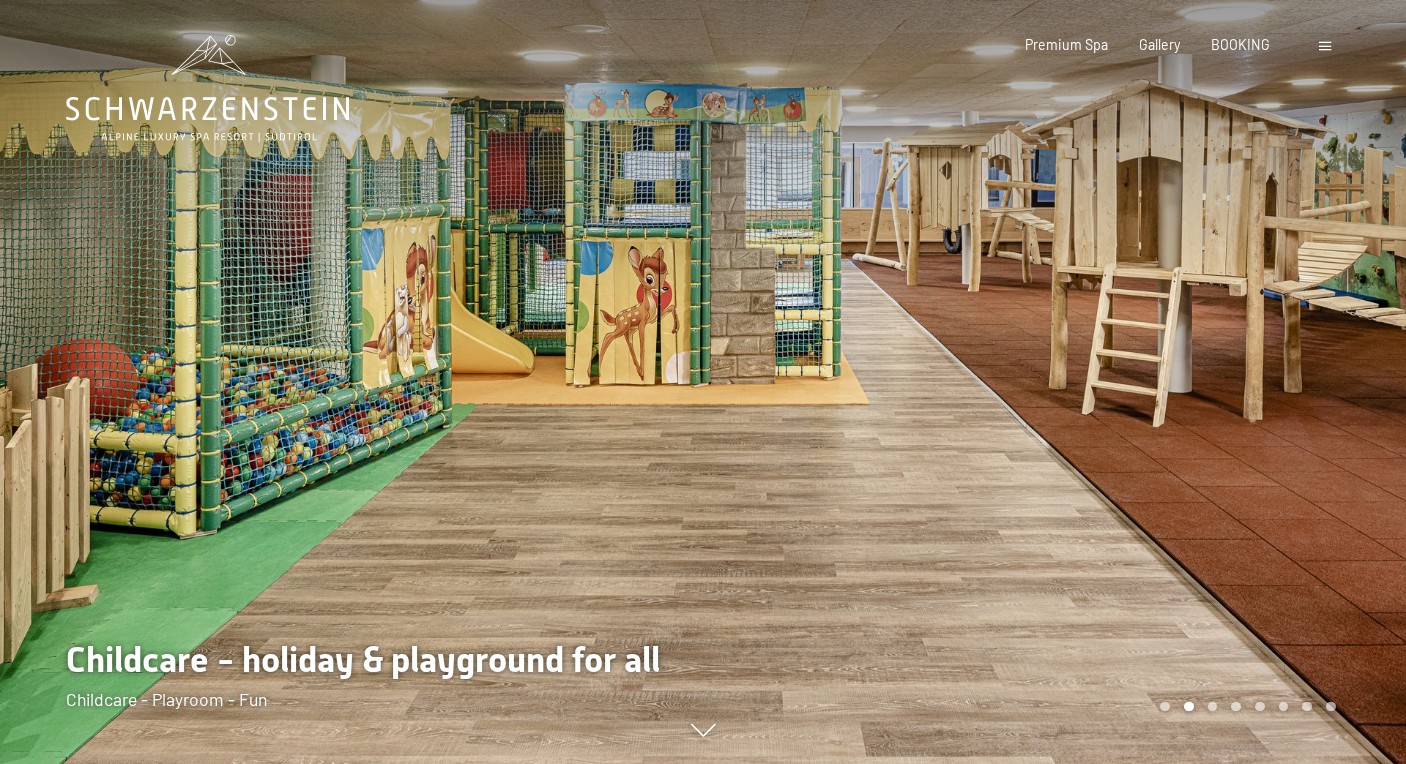 click at bounding box center (1054, 382) 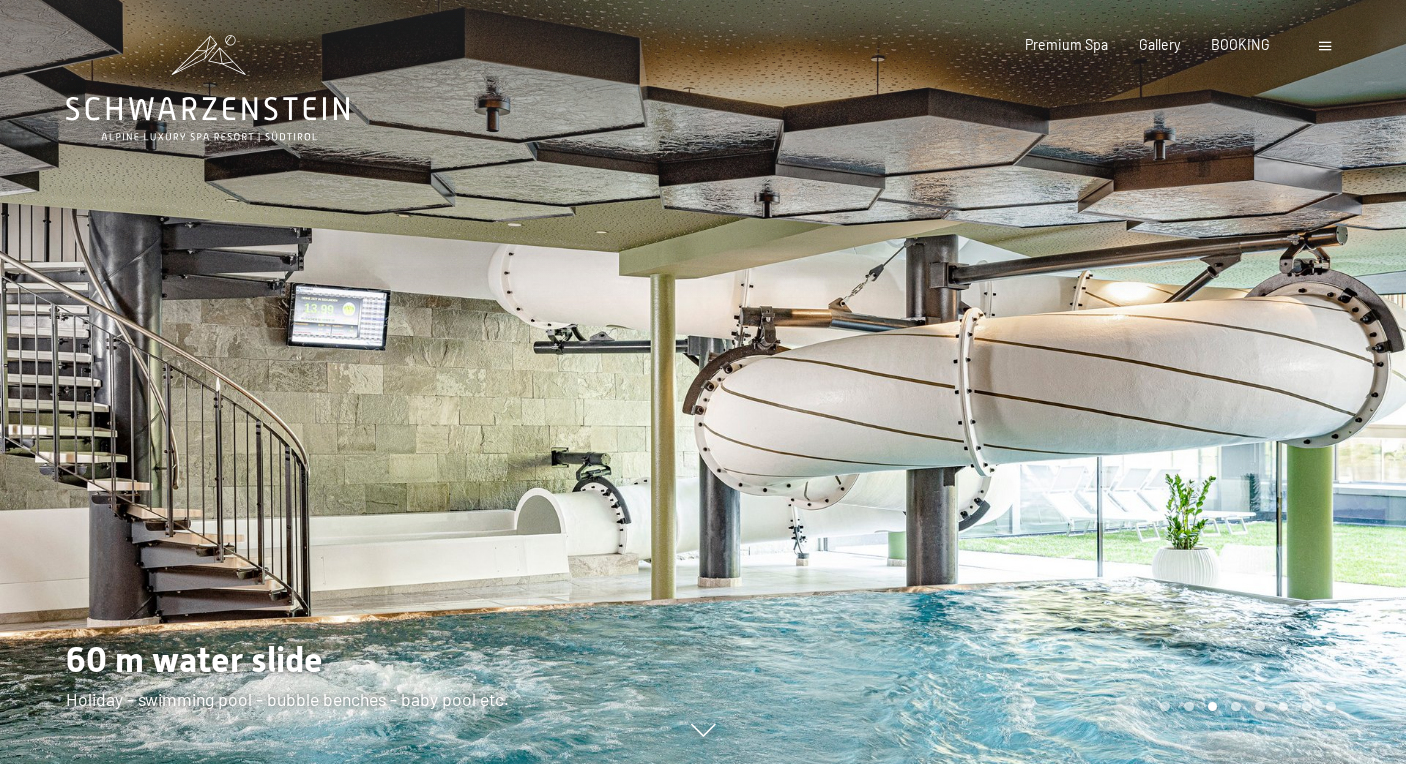 click at bounding box center [1054, 382] 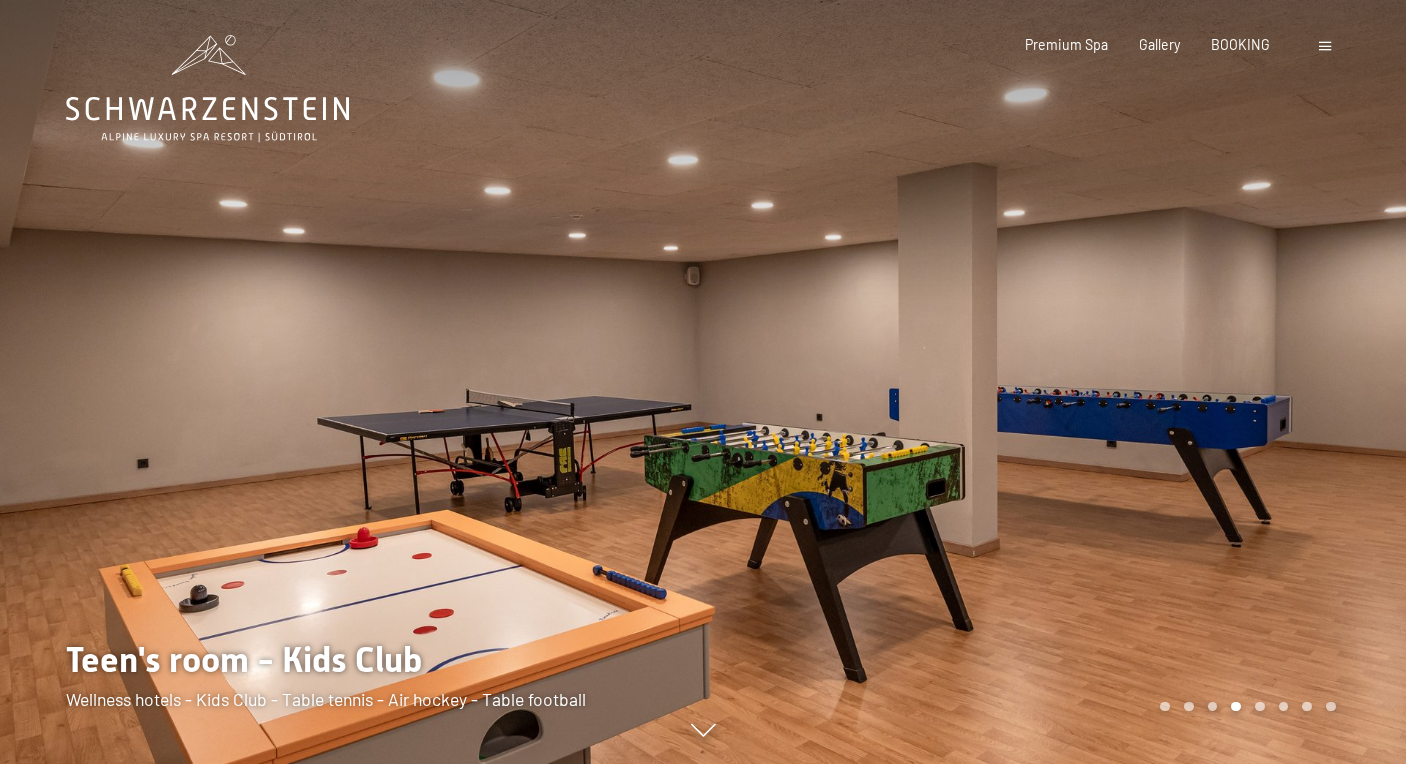 click at bounding box center (1054, 382) 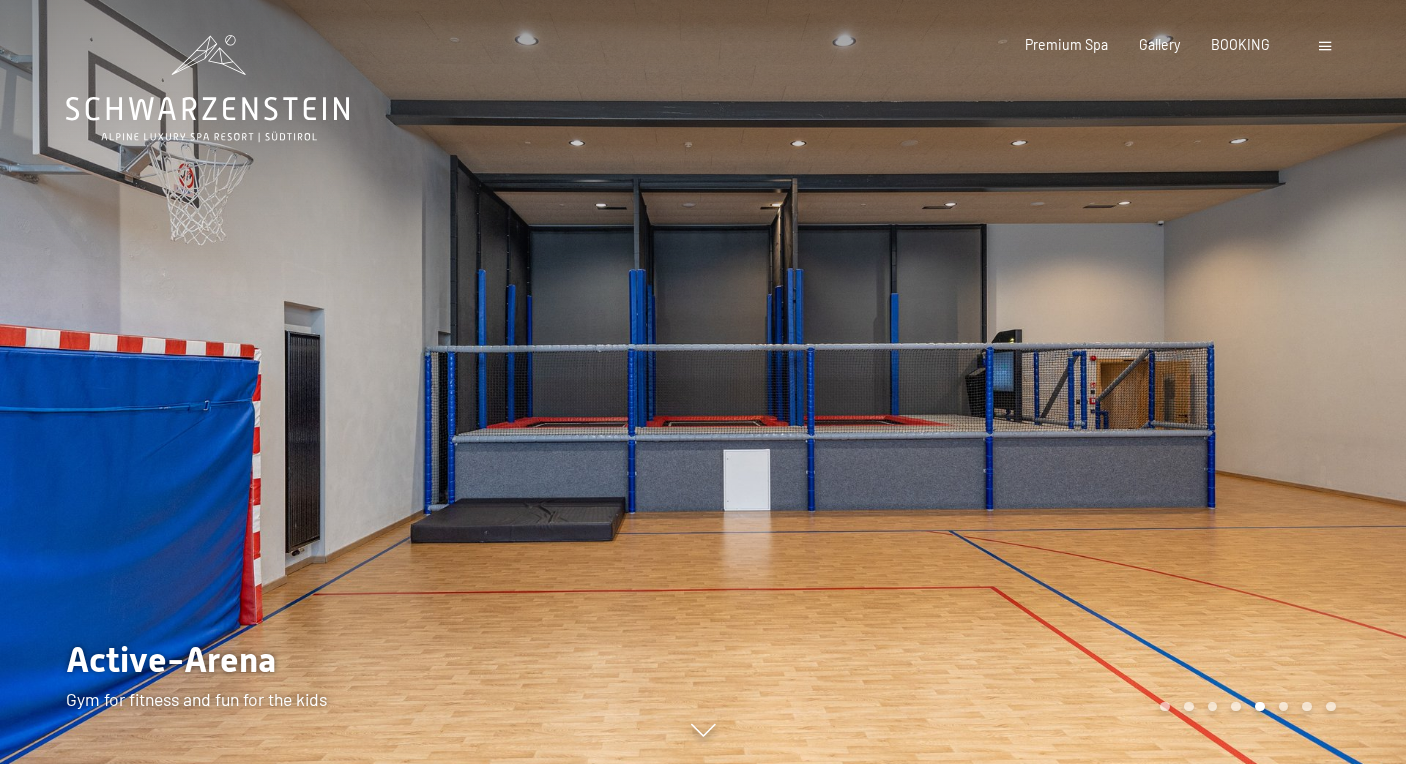 click at bounding box center [1054, 382] 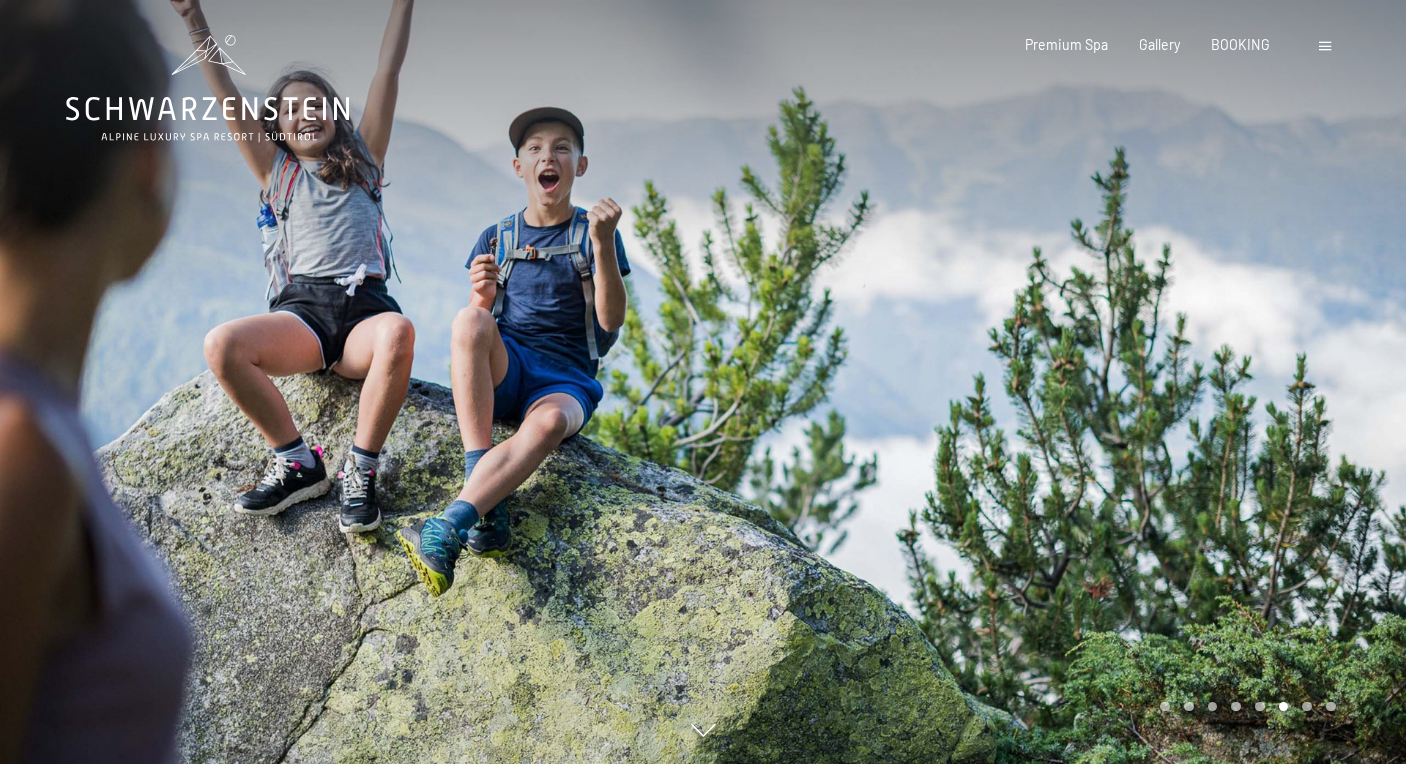 click at bounding box center [1054, 382] 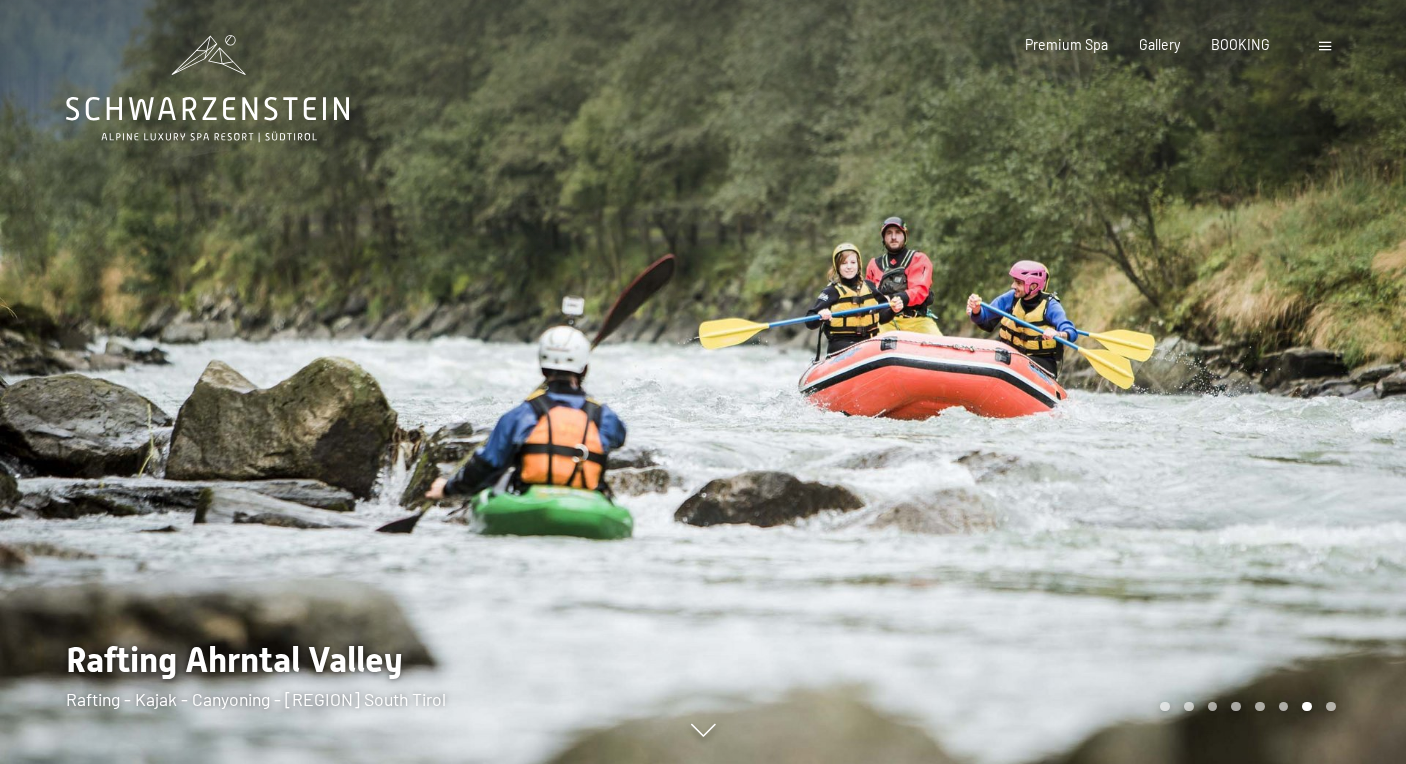 click at bounding box center (1054, 382) 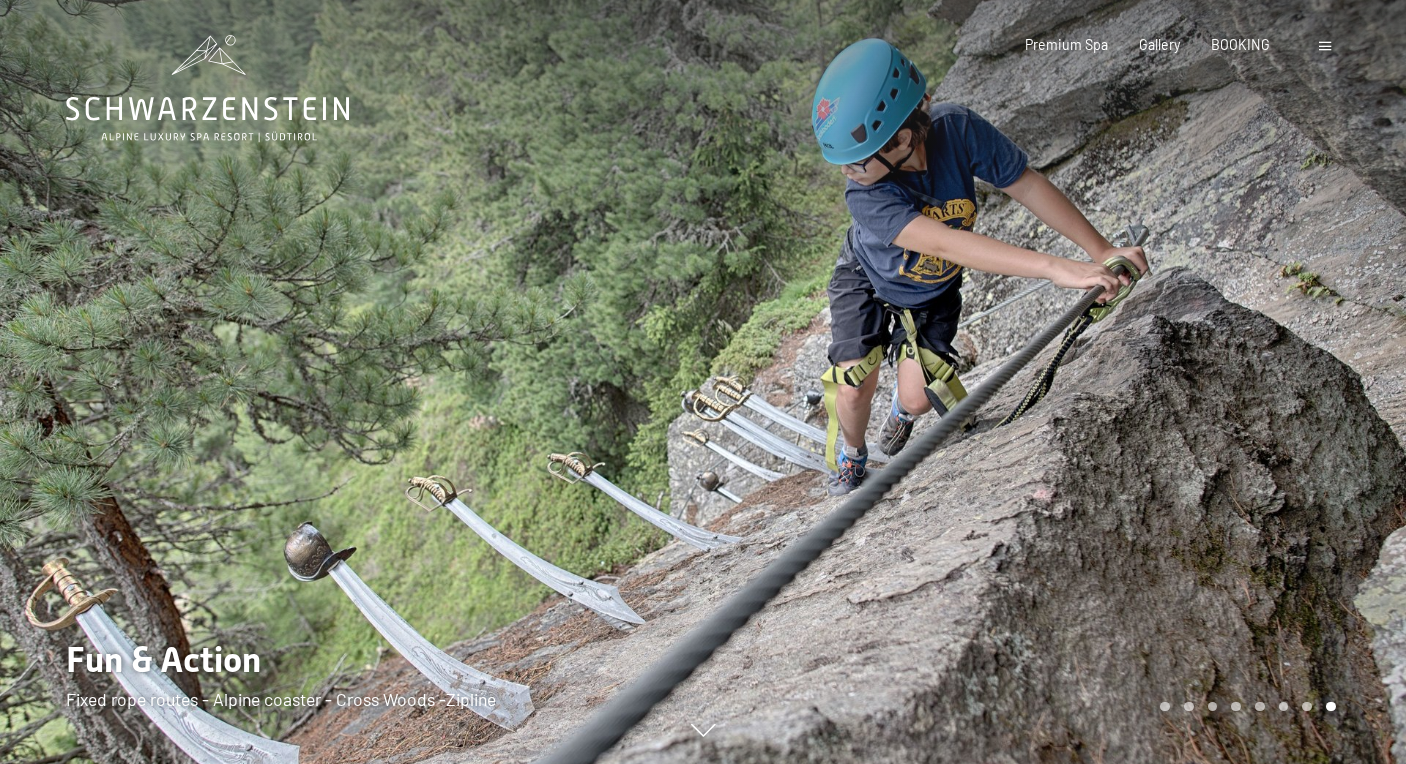 click at bounding box center (1054, 382) 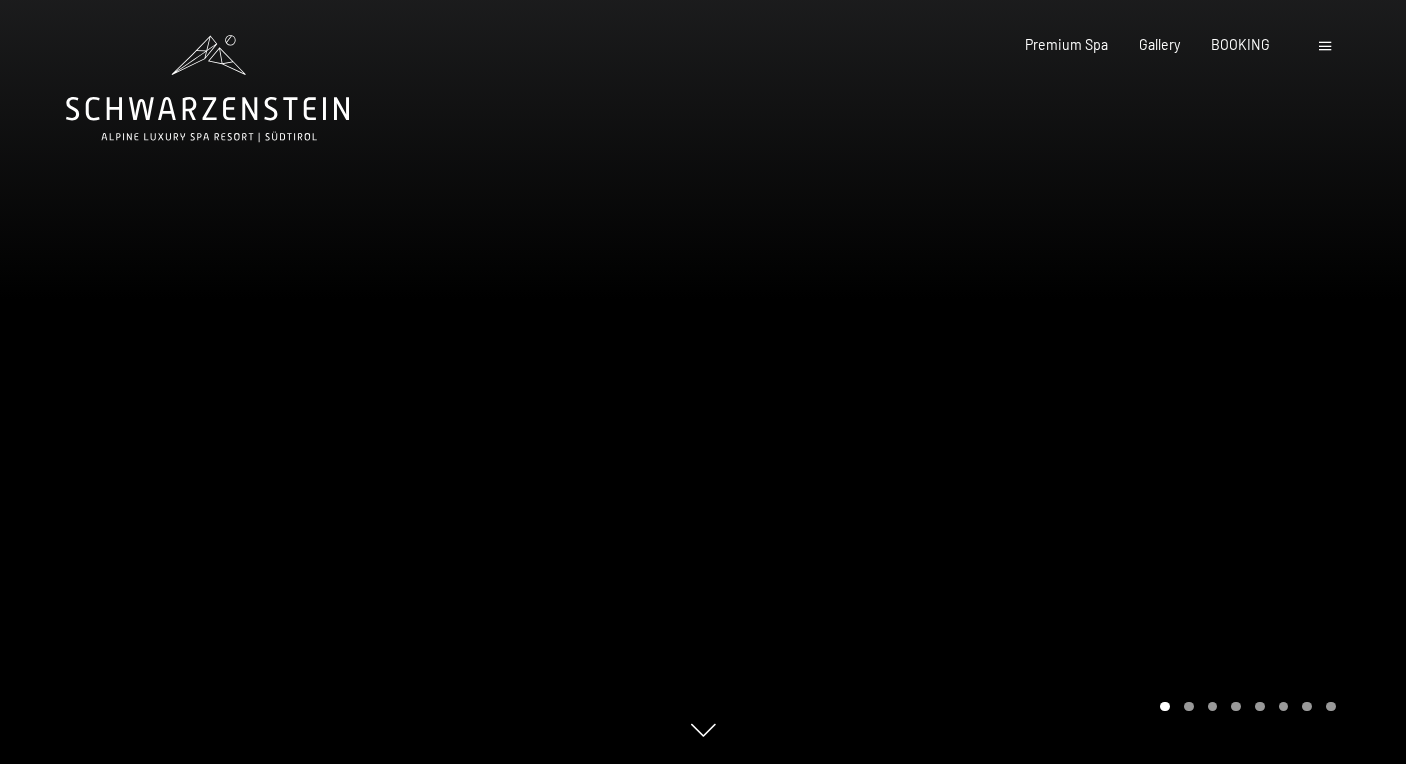 click at bounding box center (1054, 382) 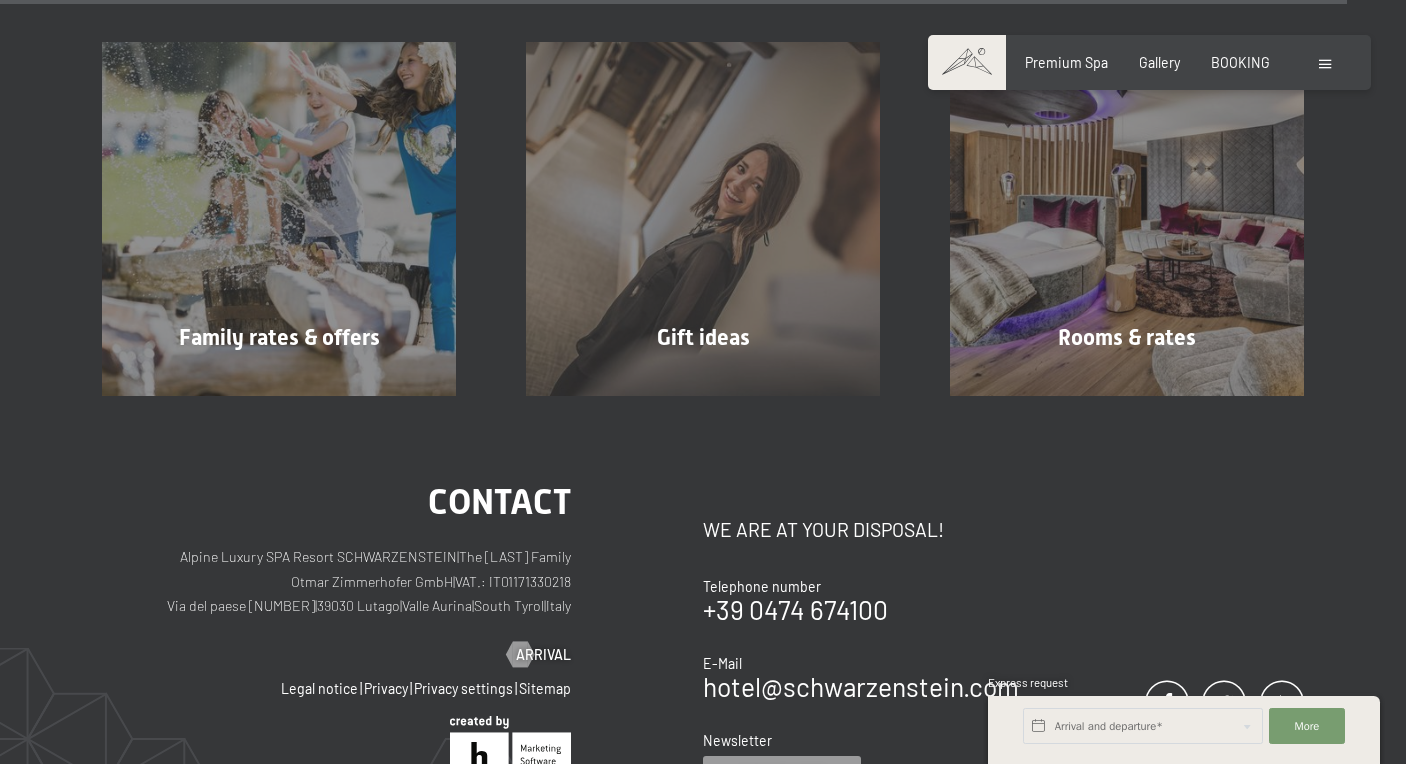 scroll, scrollTop: 12402, scrollLeft: 0, axis: vertical 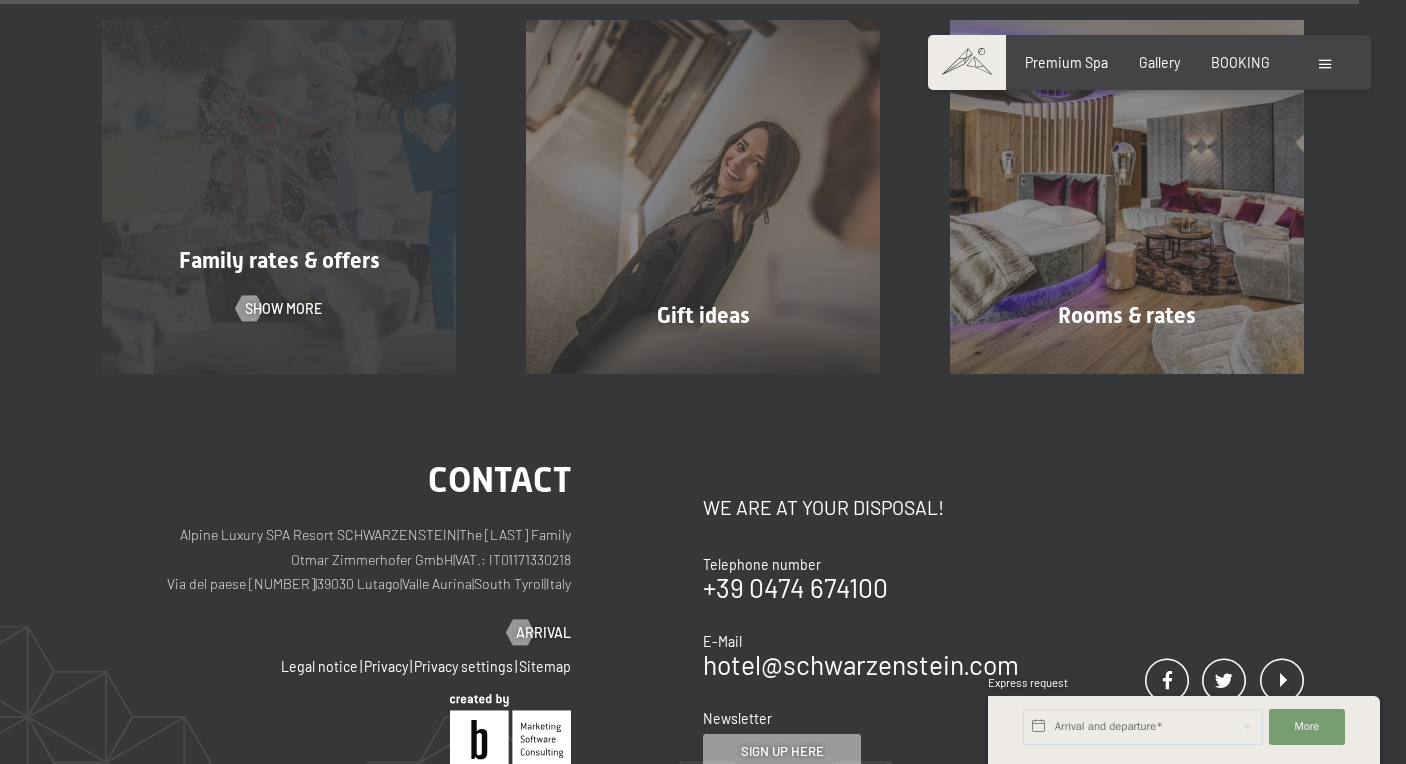 click on "Family rates & offers" at bounding box center [279, 260] 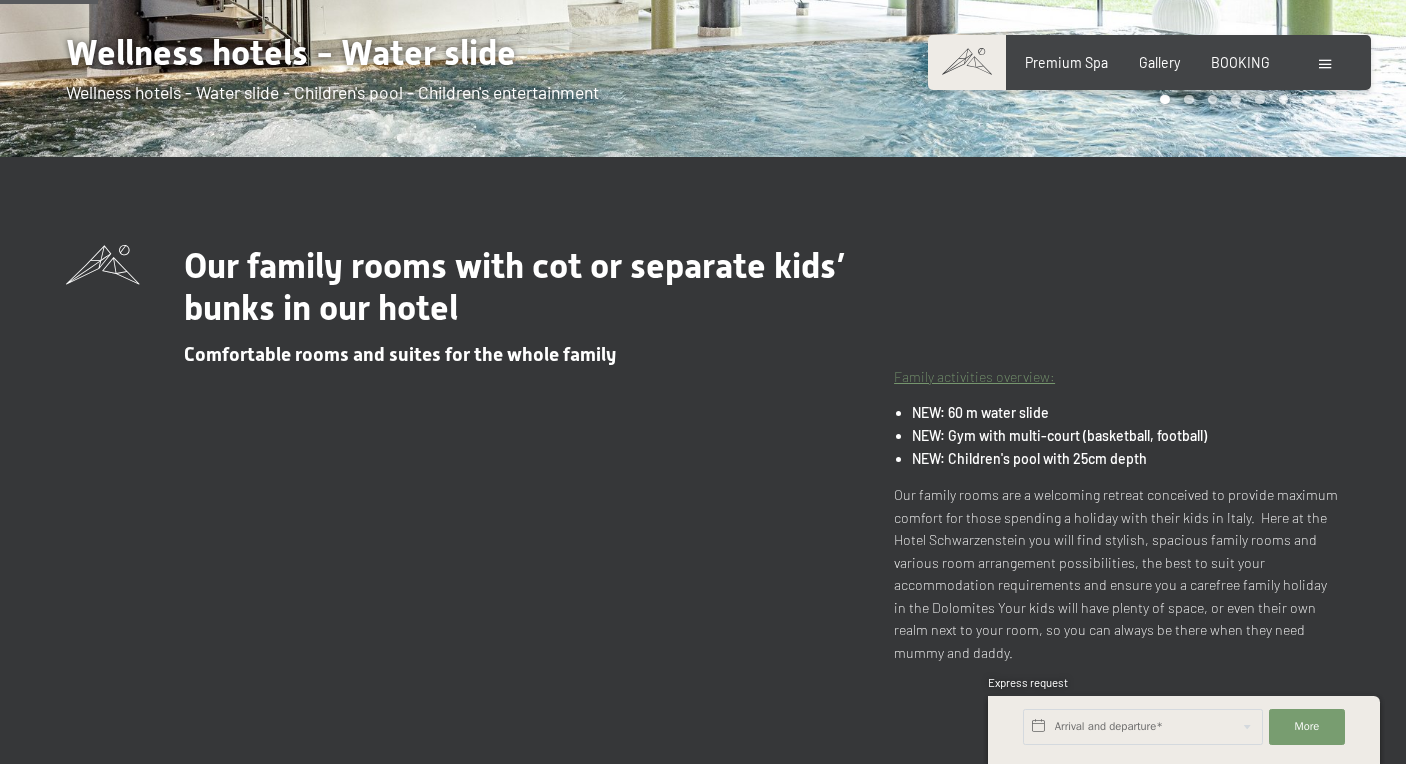 scroll, scrollTop: 493, scrollLeft: 0, axis: vertical 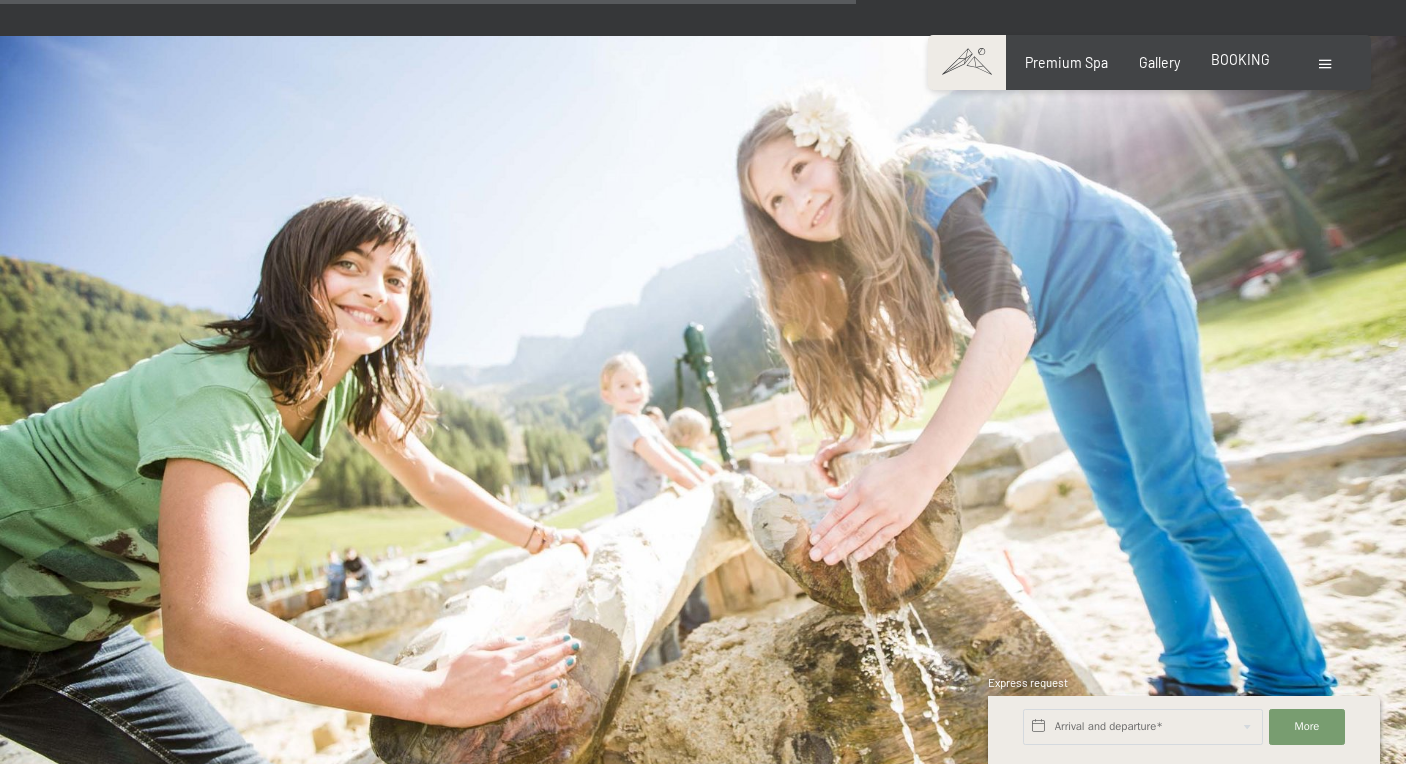 click on "BOOKING" at bounding box center (1240, 59) 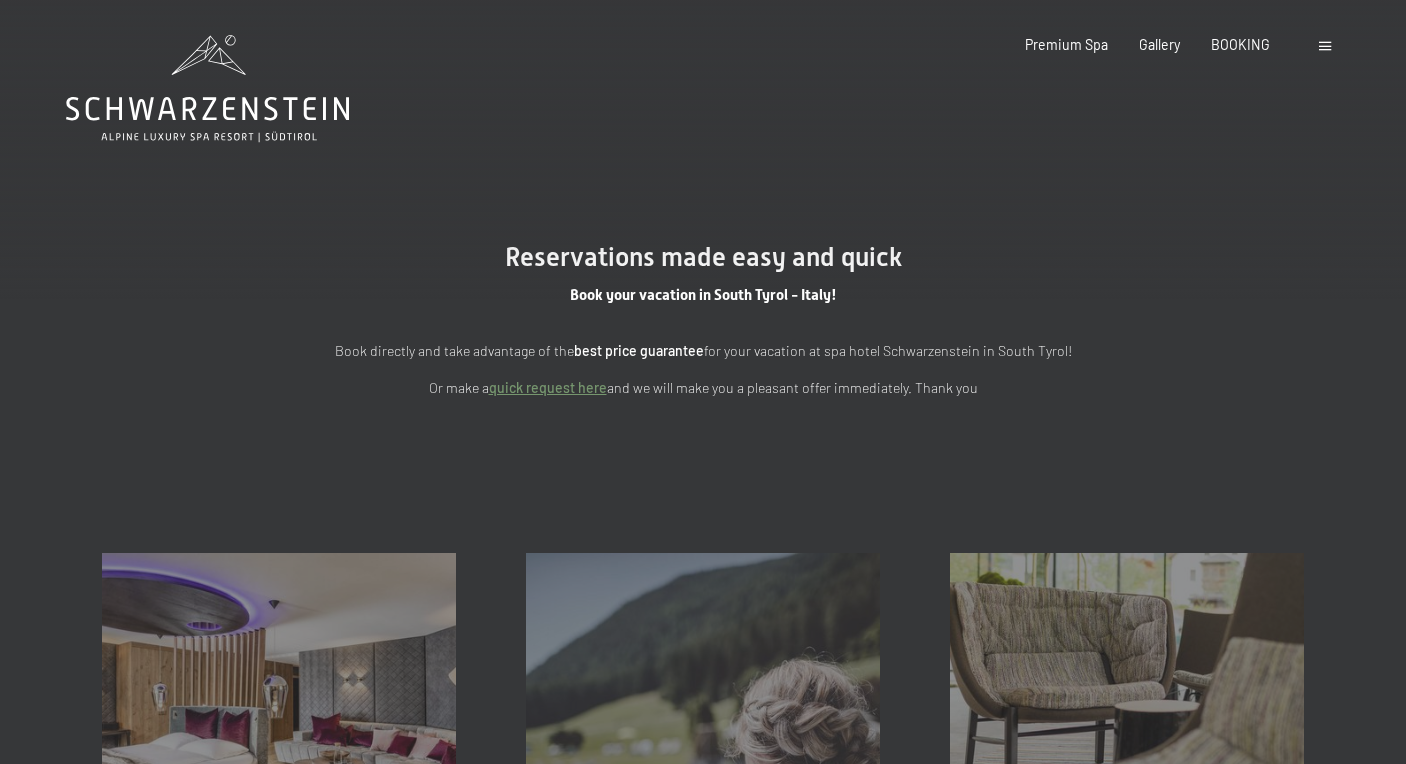 scroll, scrollTop: 0, scrollLeft: 0, axis: both 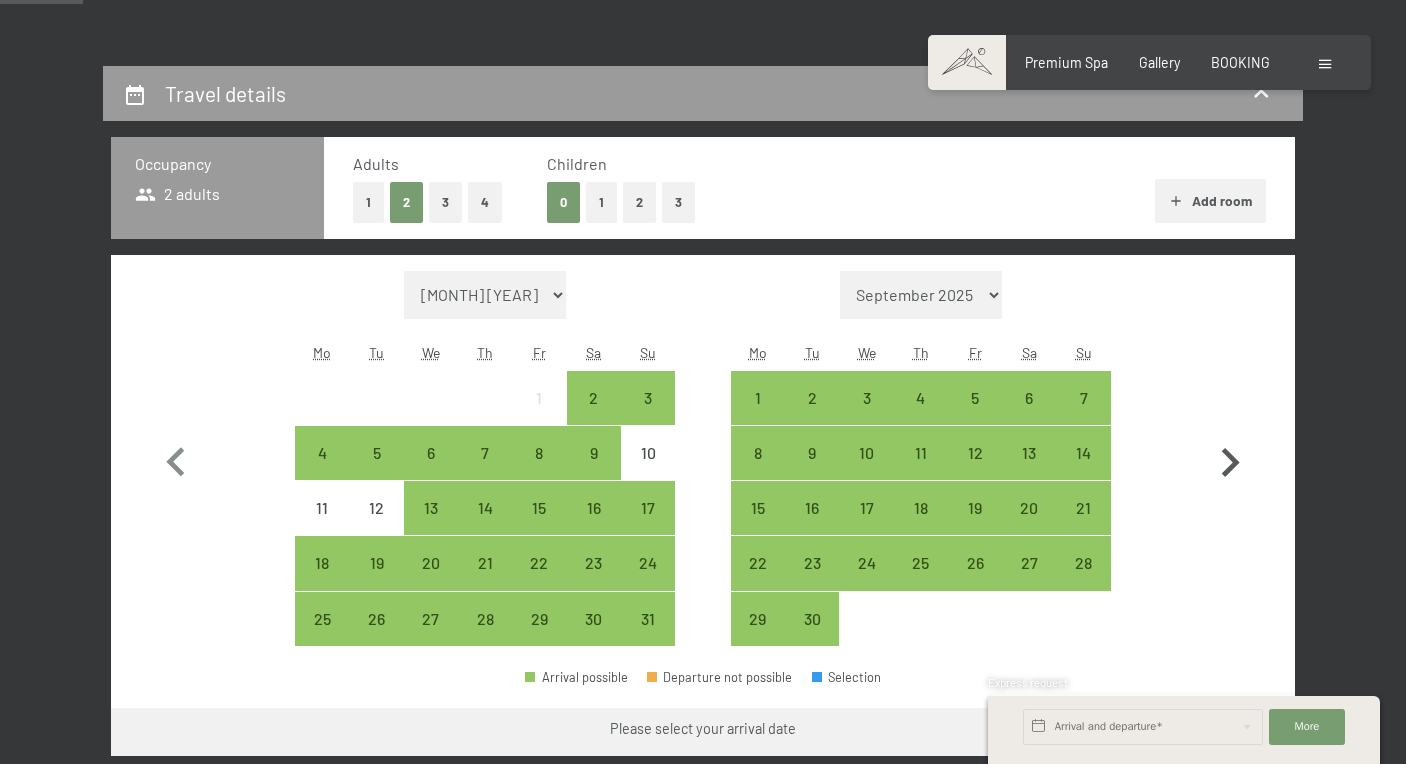 click 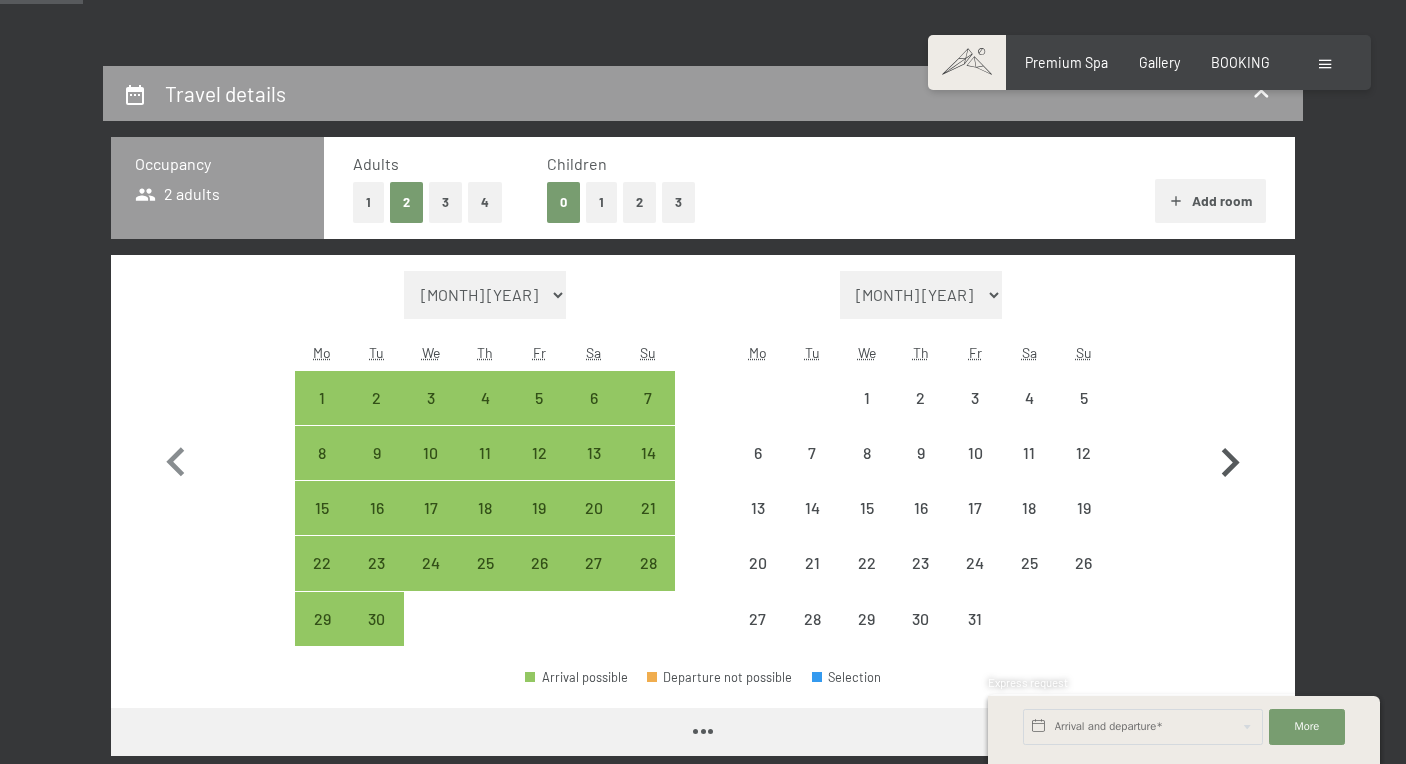 click 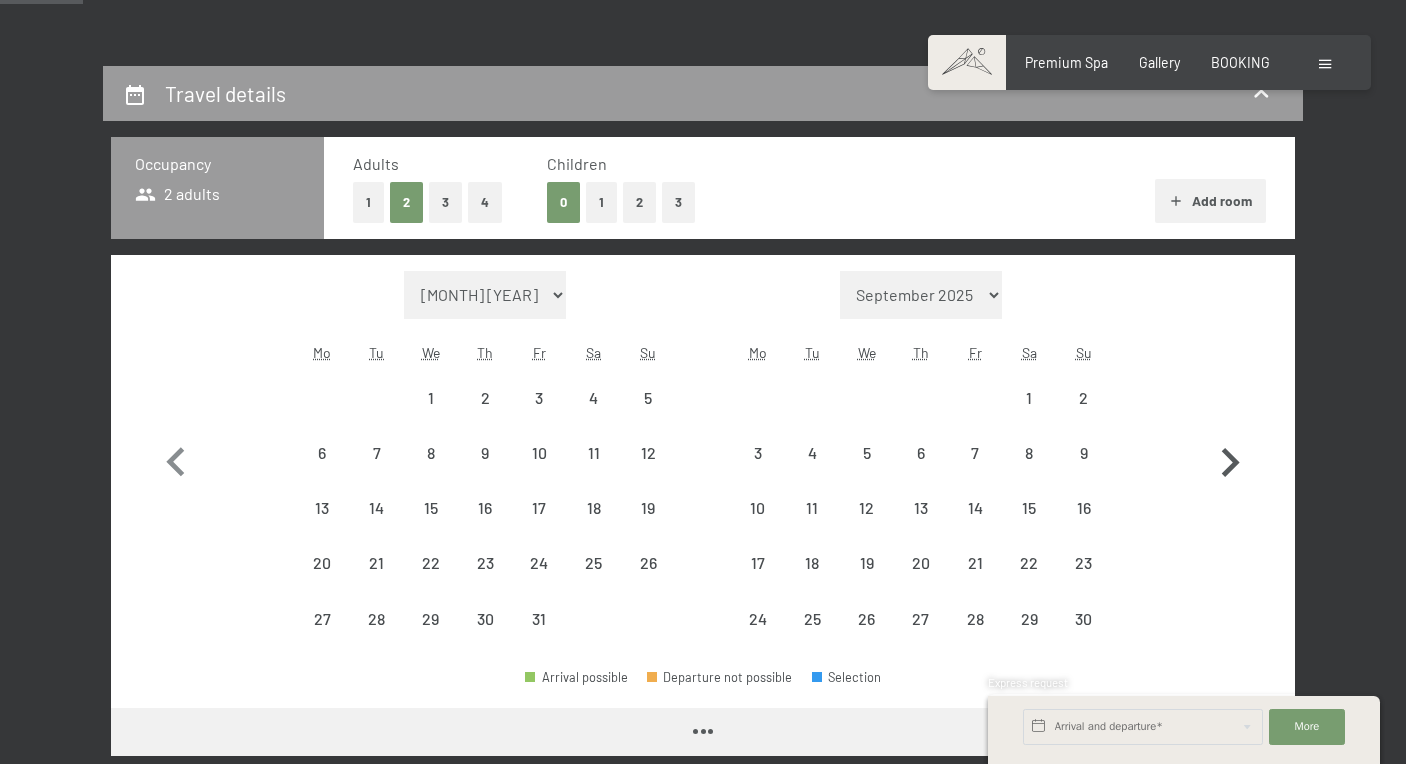 click 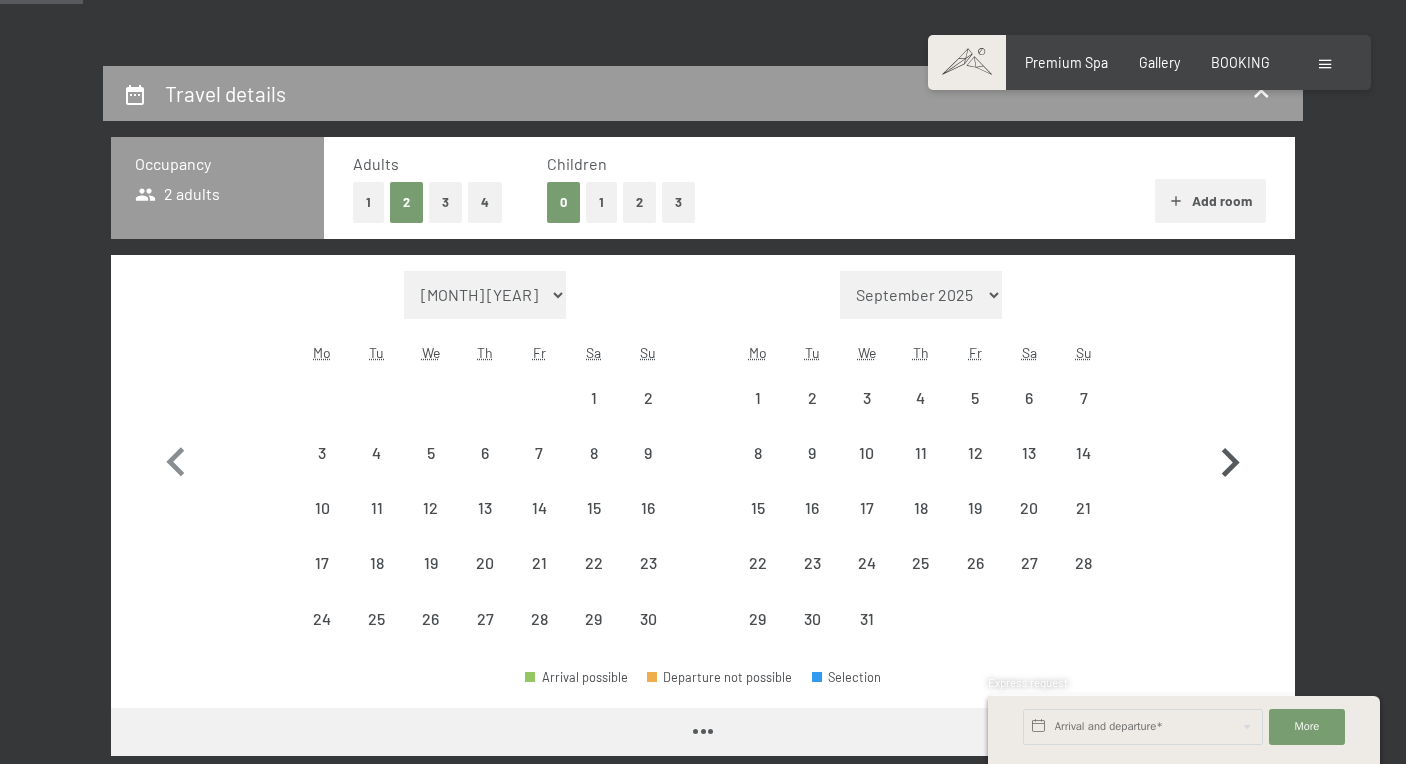 select on "2025-11-01" 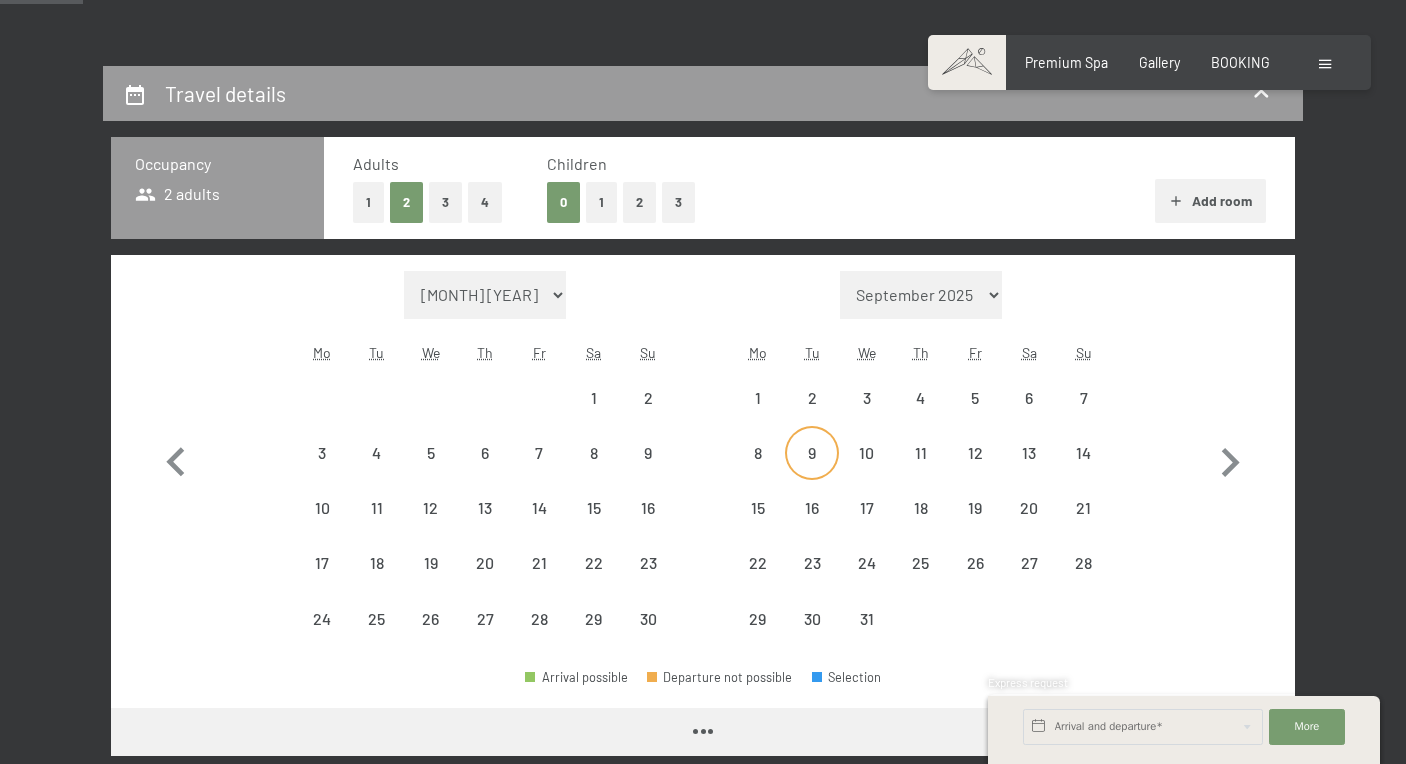 select on "2025-11-01" 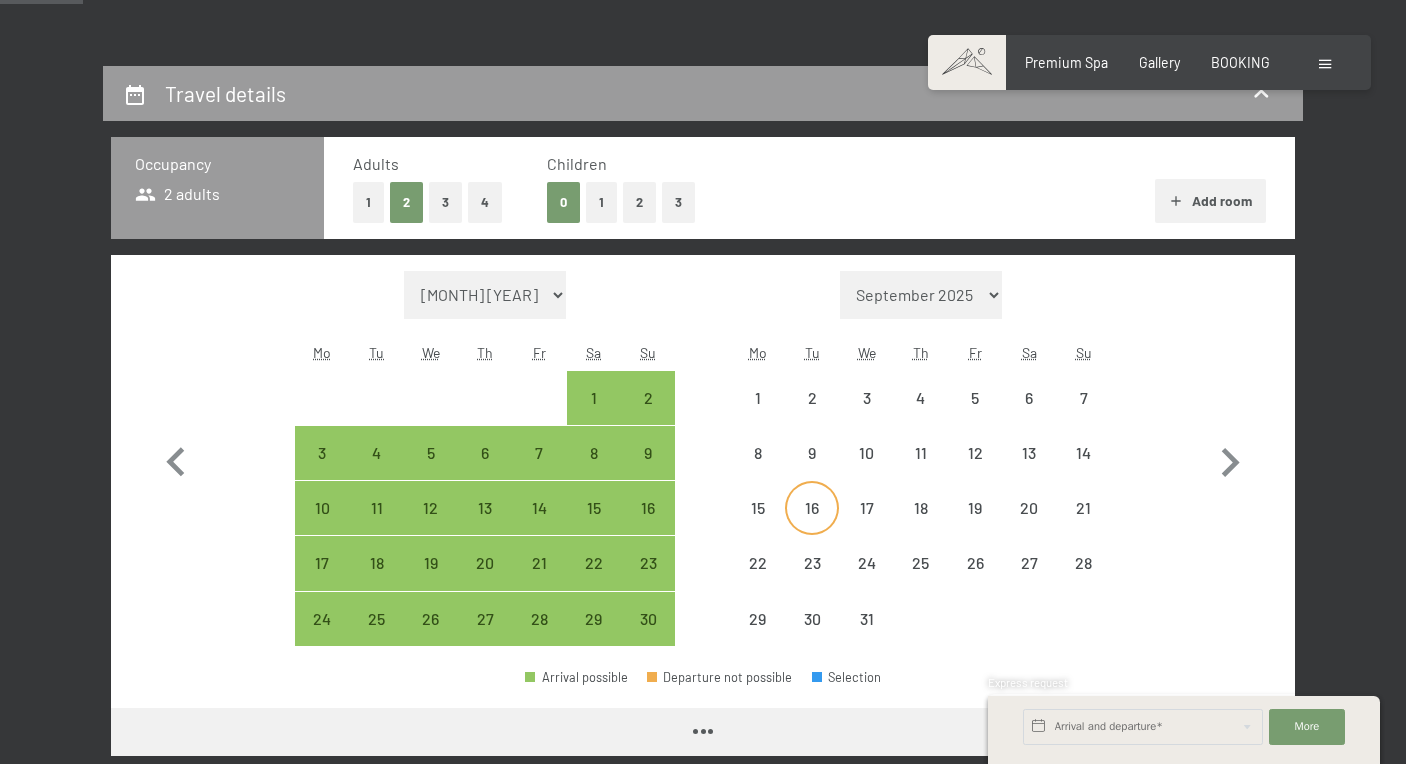 select on "2025-11-01" 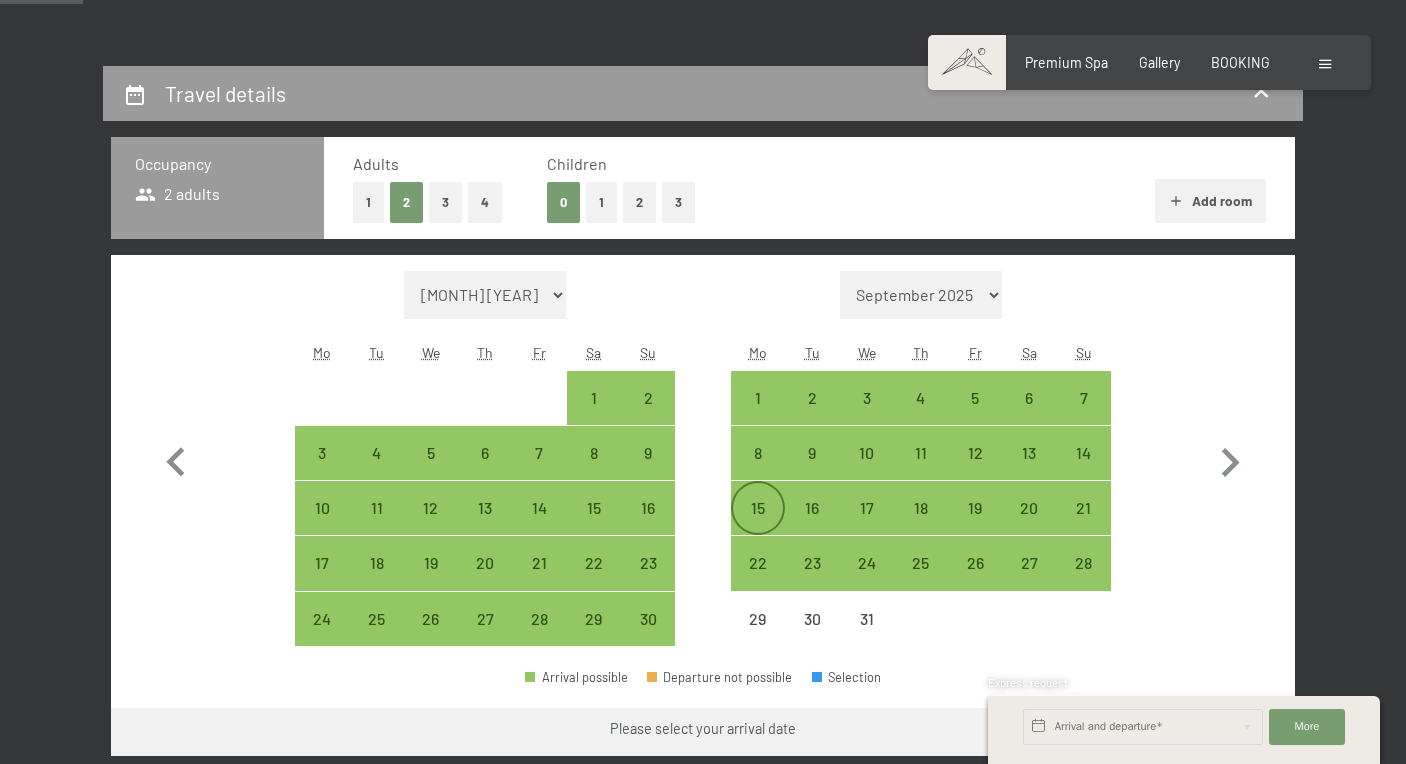 click on "15" at bounding box center [758, 525] 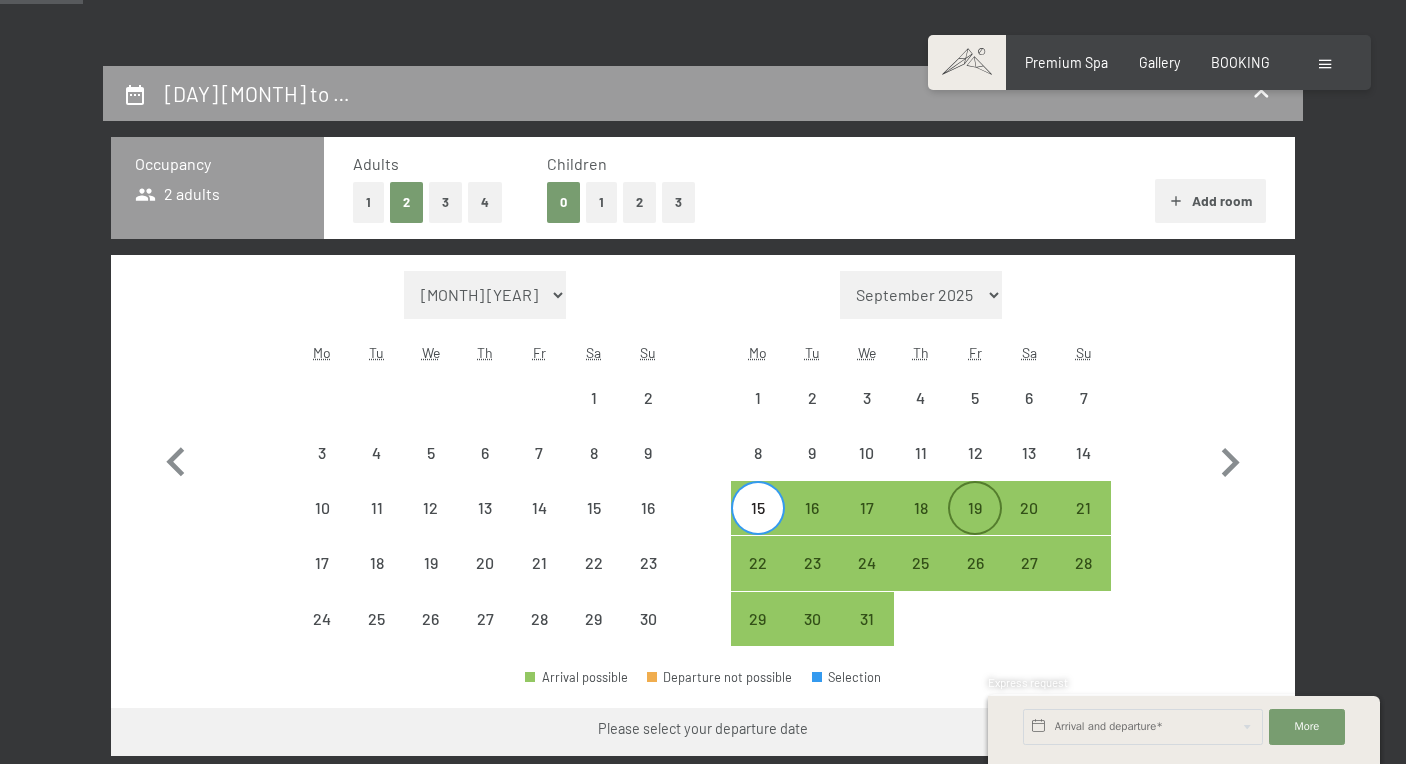 click on "19" at bounding box center (975, 525) 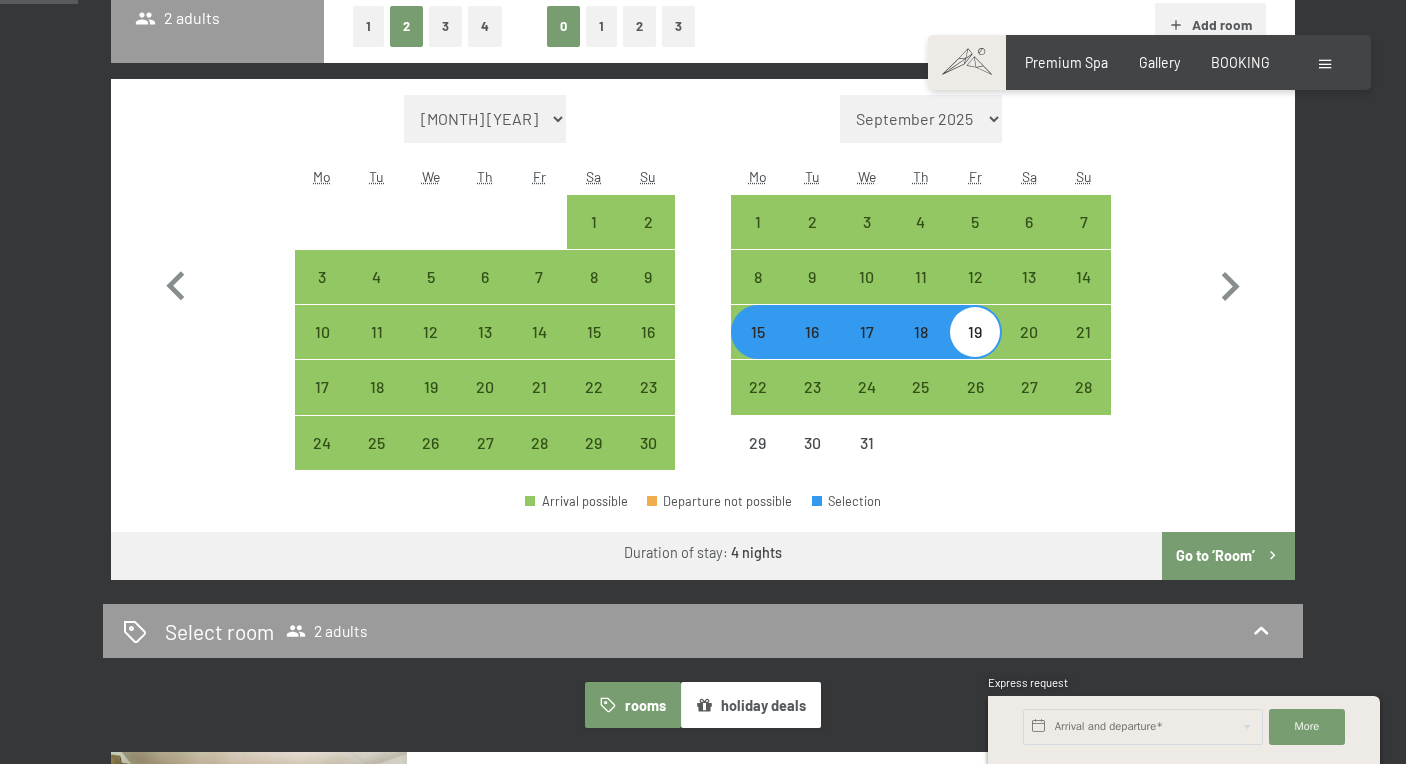 scroll, scrollTop: 590, scrollLeft: 0, axis: vertical 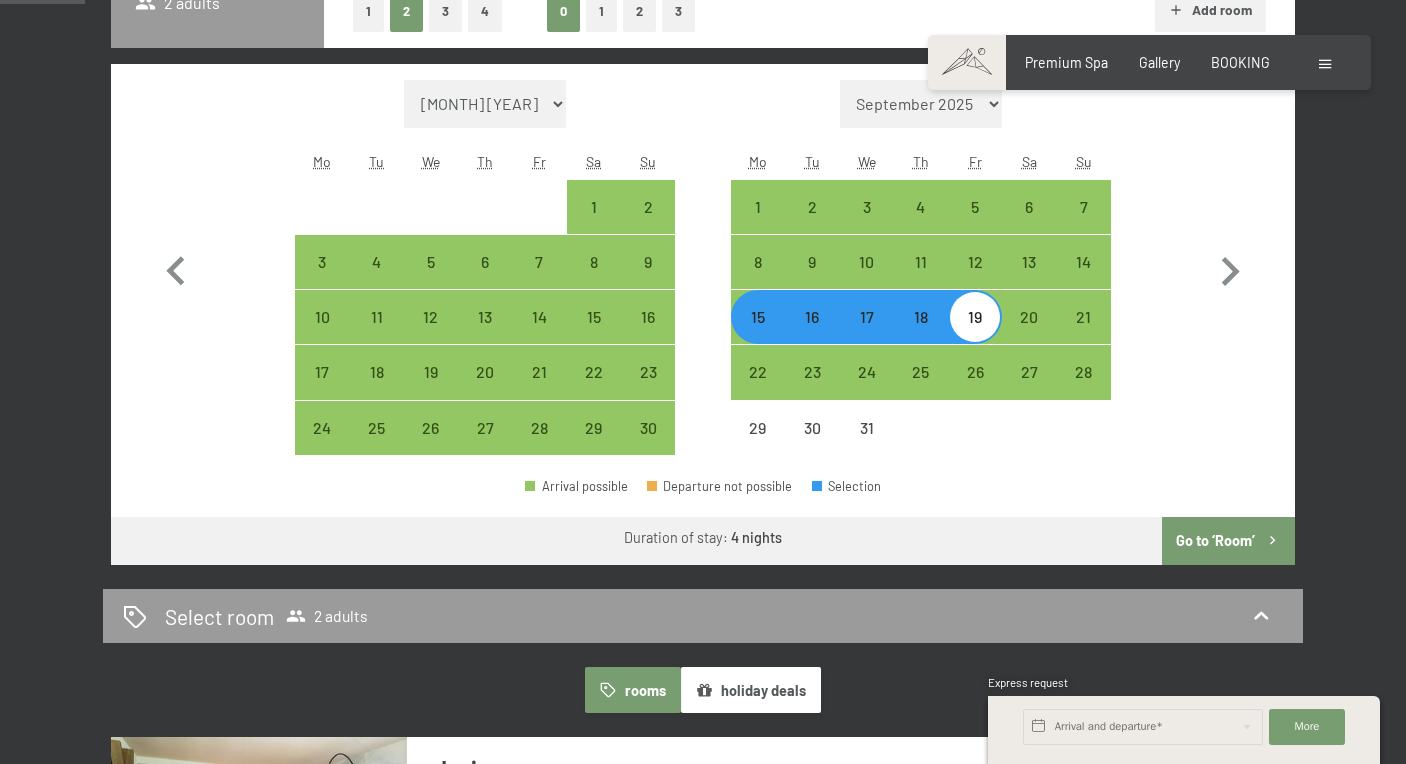 click on "Go to ‘Room’" at bounding box center (1228, 541) 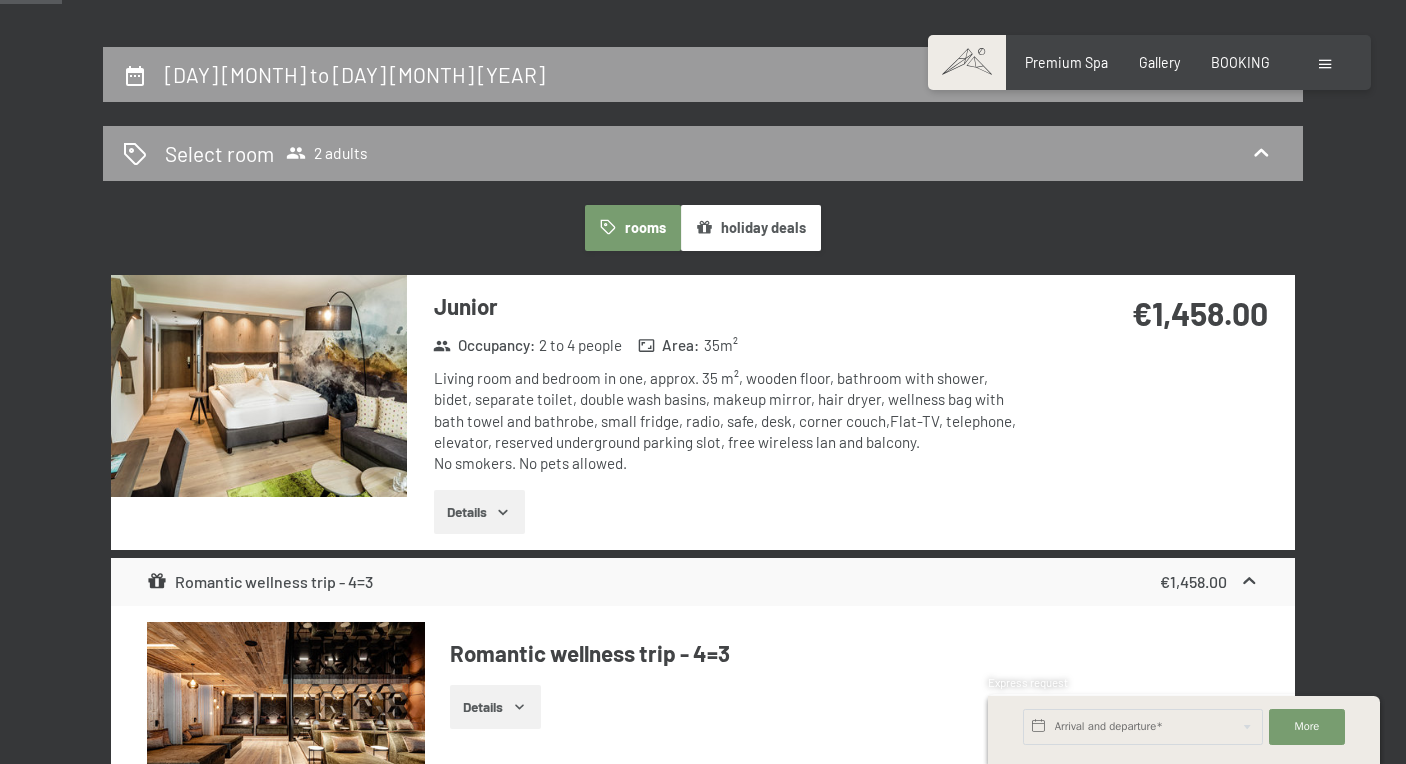 scroll, scrollTop: 425, scrollLeft: 0, axis: vertical 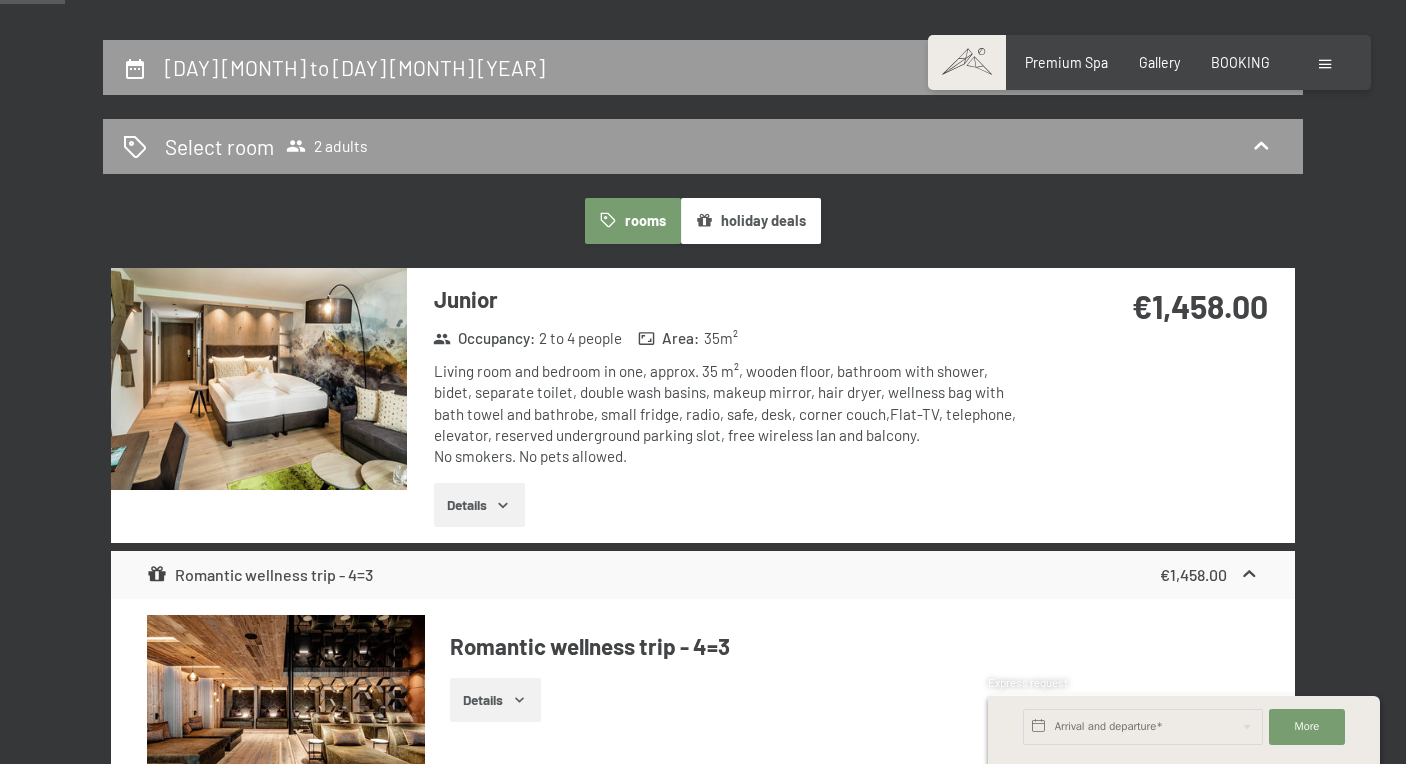 click on "Details" at bounding box center (479, 505) 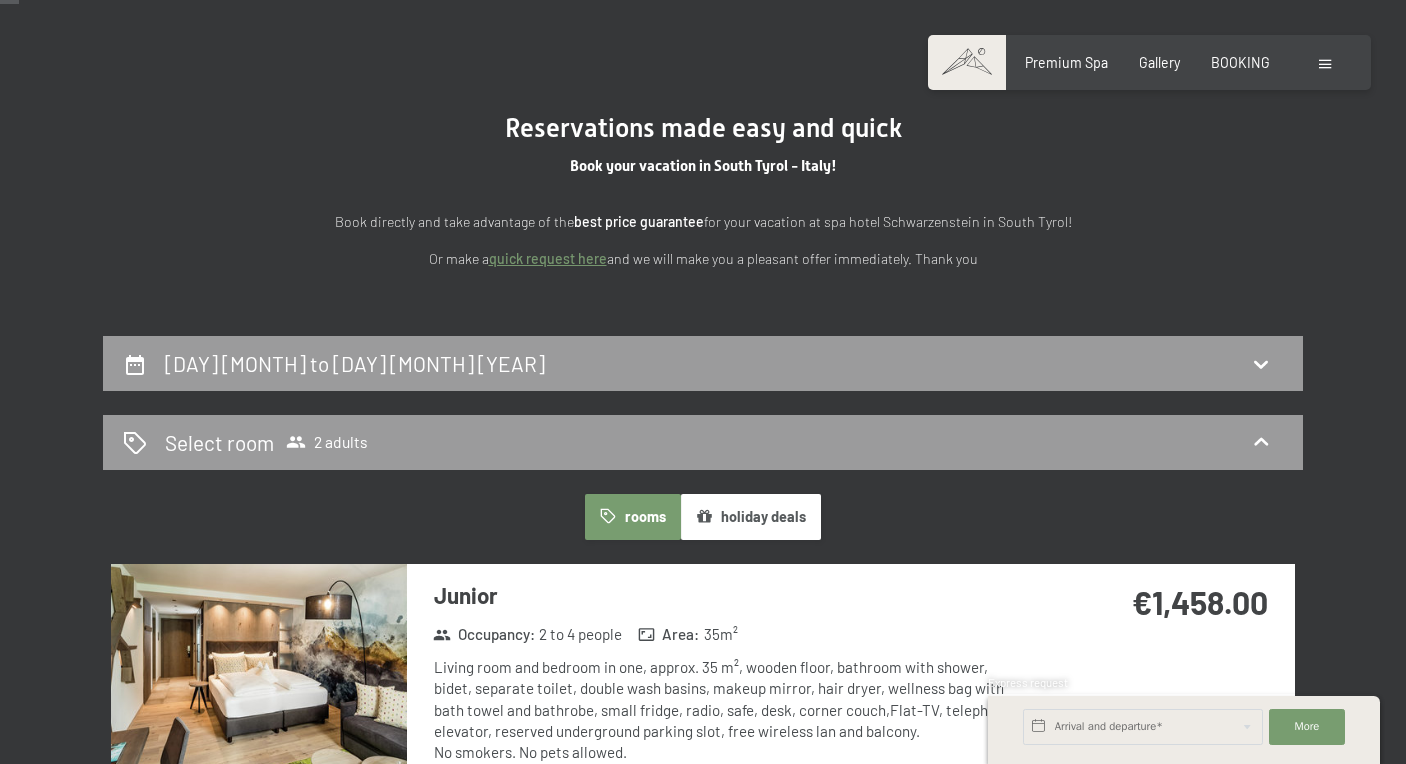 scroll, scrollTop: 154, scrollLeft: 0, axis: vertical 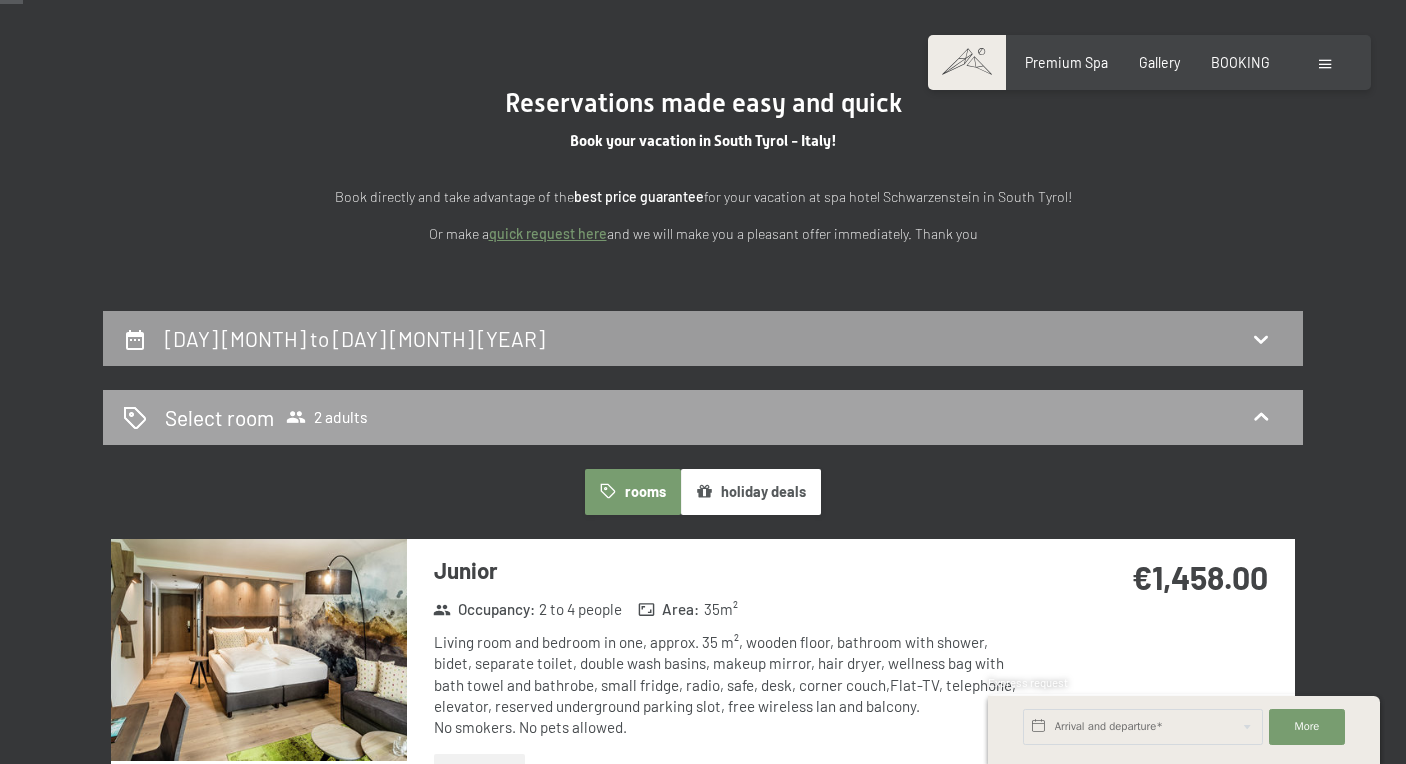 click on "Select room 2 adults" at bounding box center (703, 417) 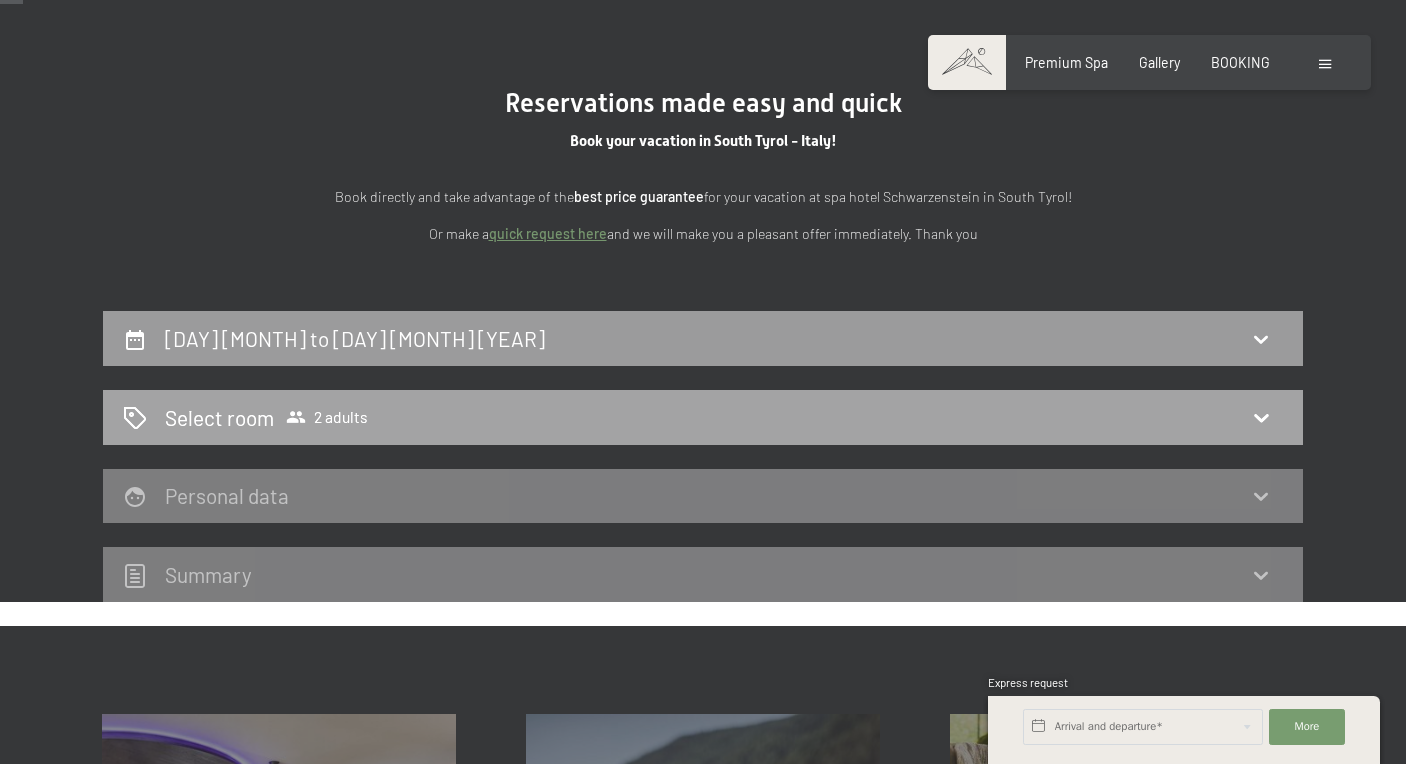 click 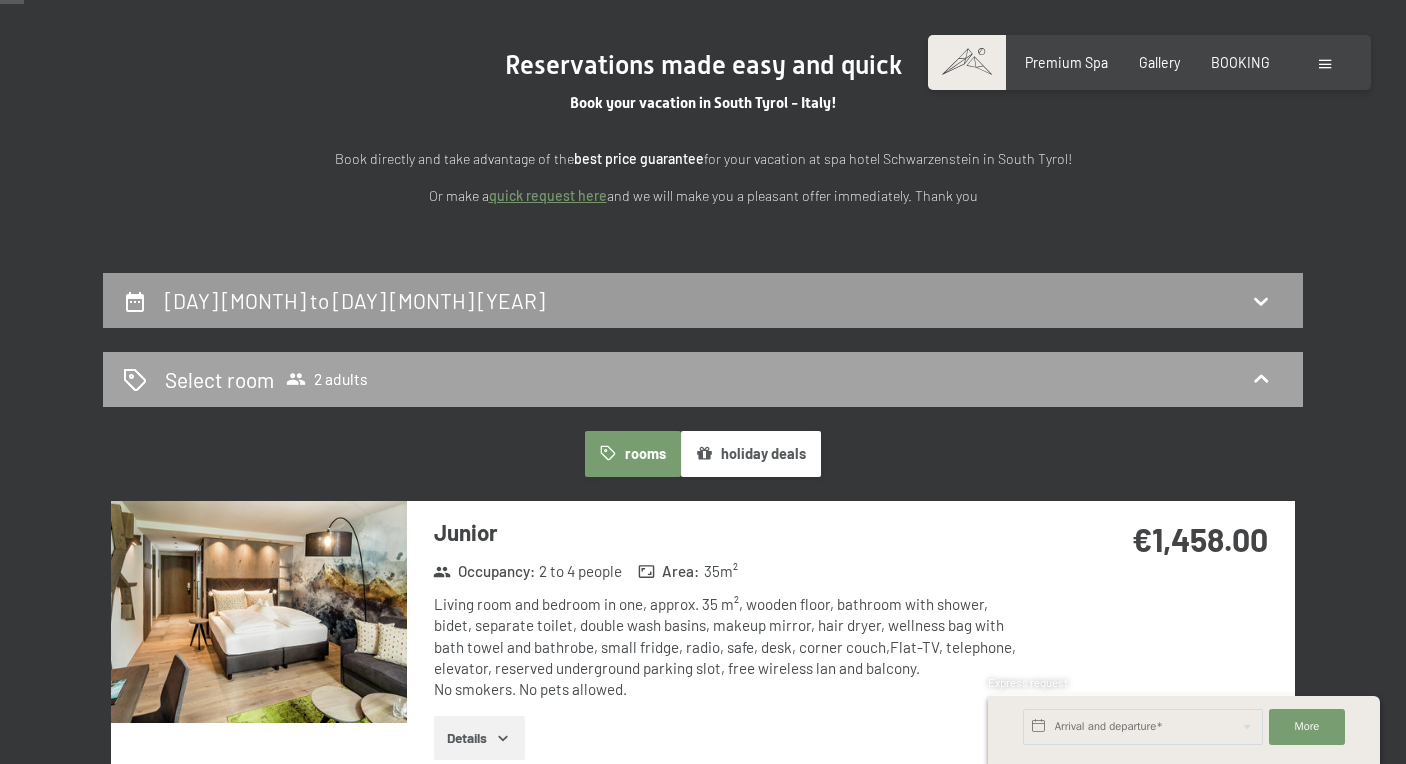 scroll, scrollTop: 219, scrollLeft: 0, axis: vertical 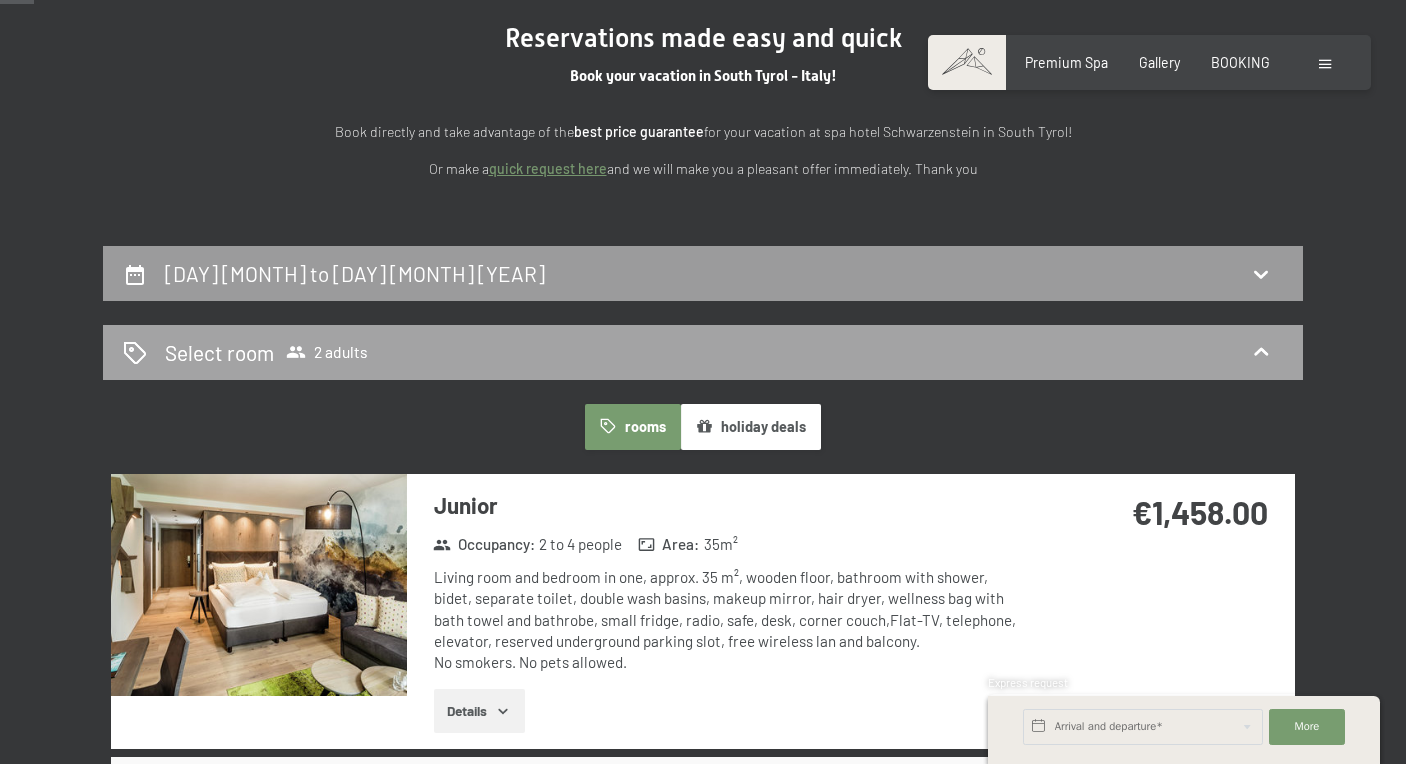 click on "2 adults" at bounding box center [327, 352] 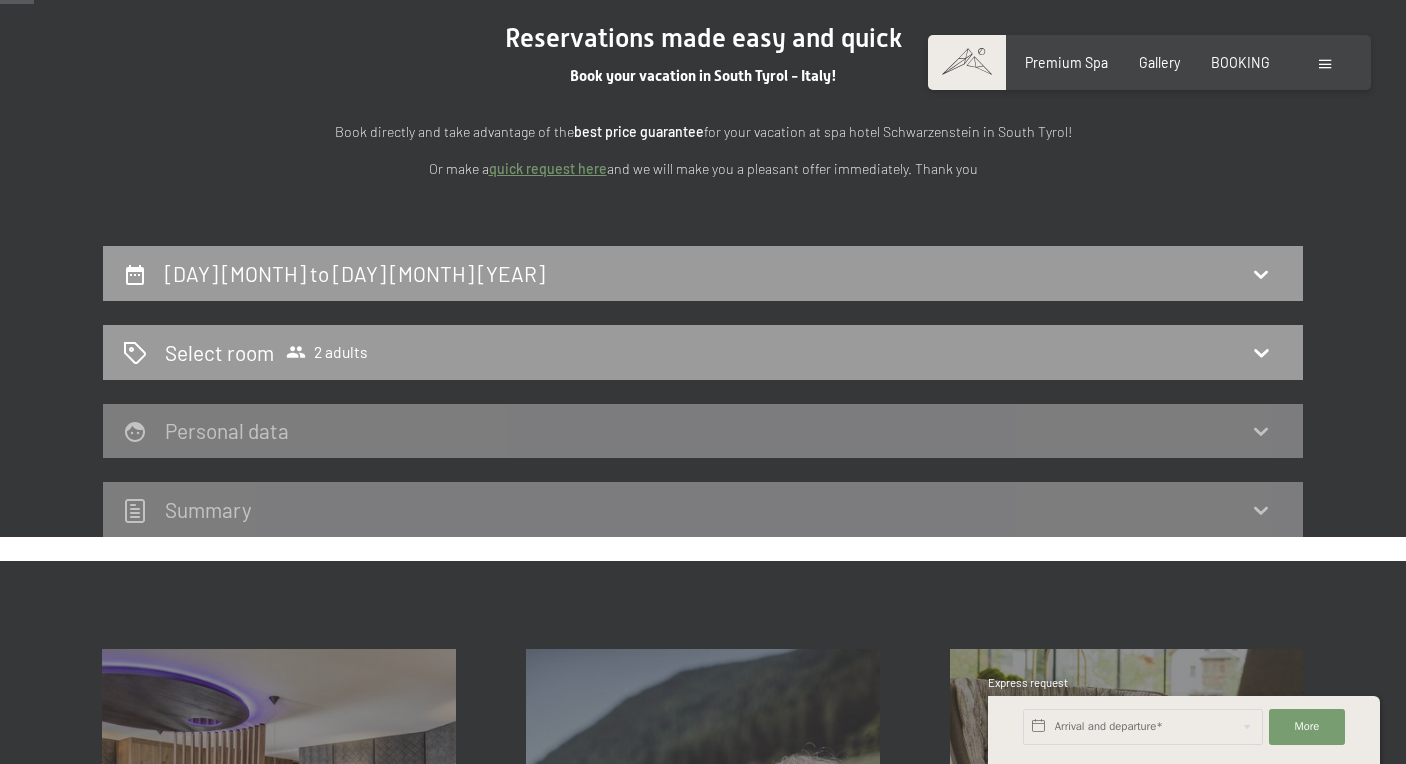 click on "Personal data" at bounding box center (227, 430) 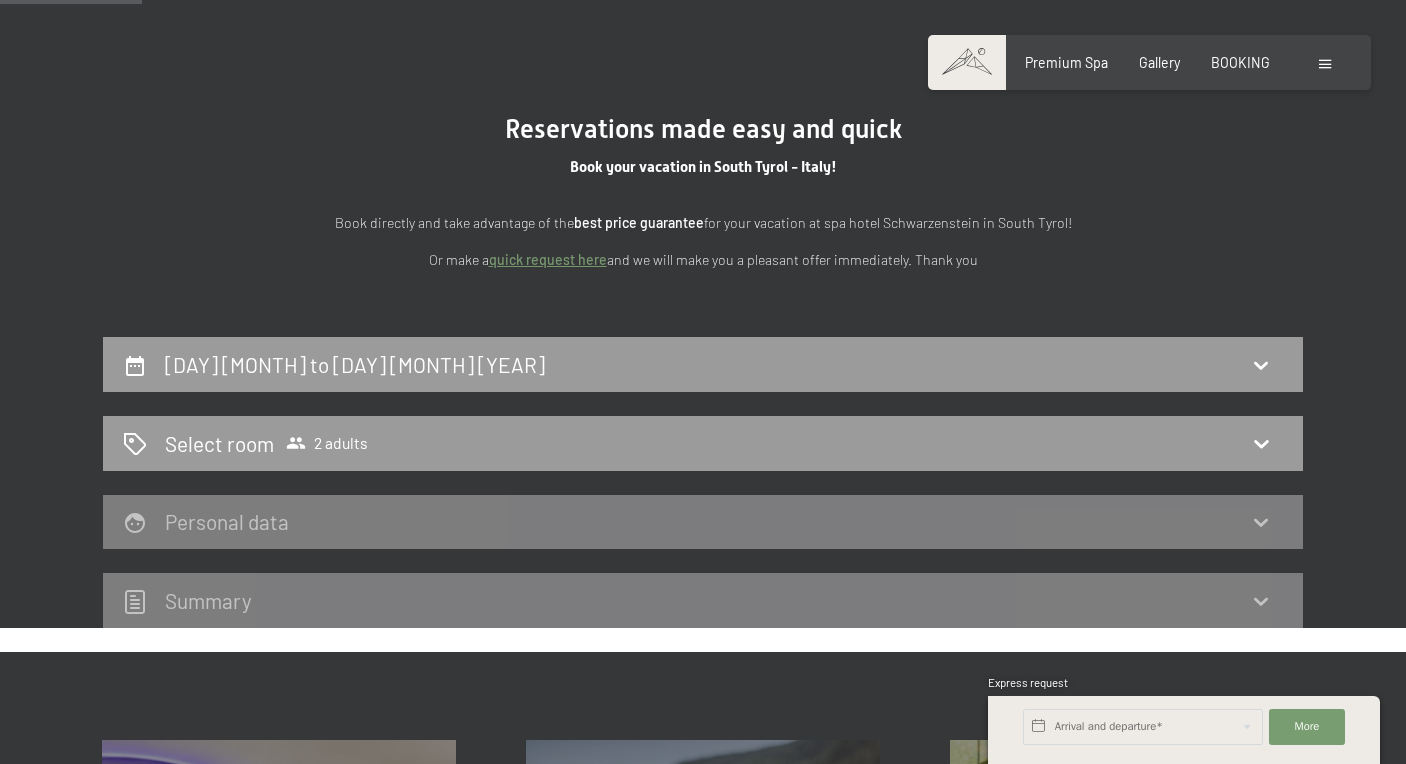 scroll, scrollTop: 131, scrollLeft: 0, axis: vertical 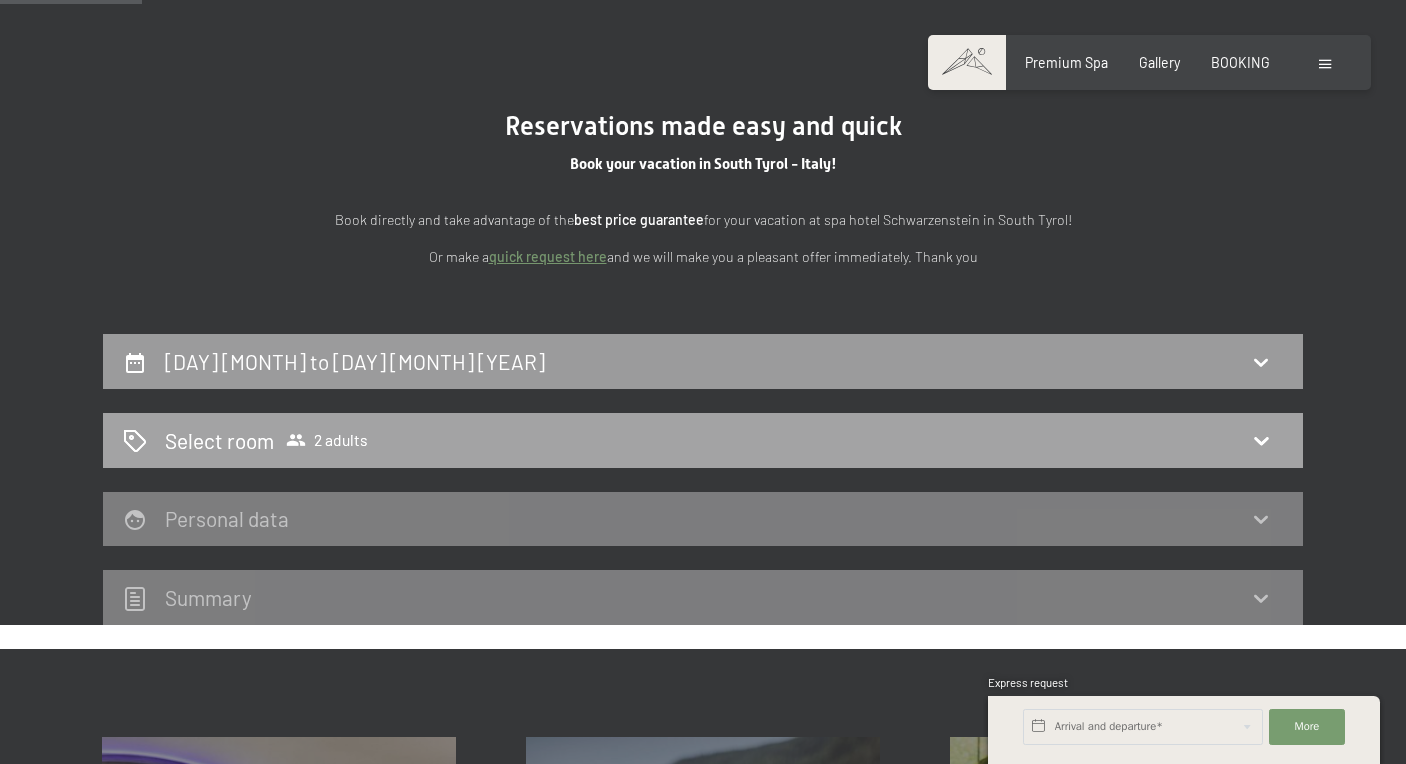click 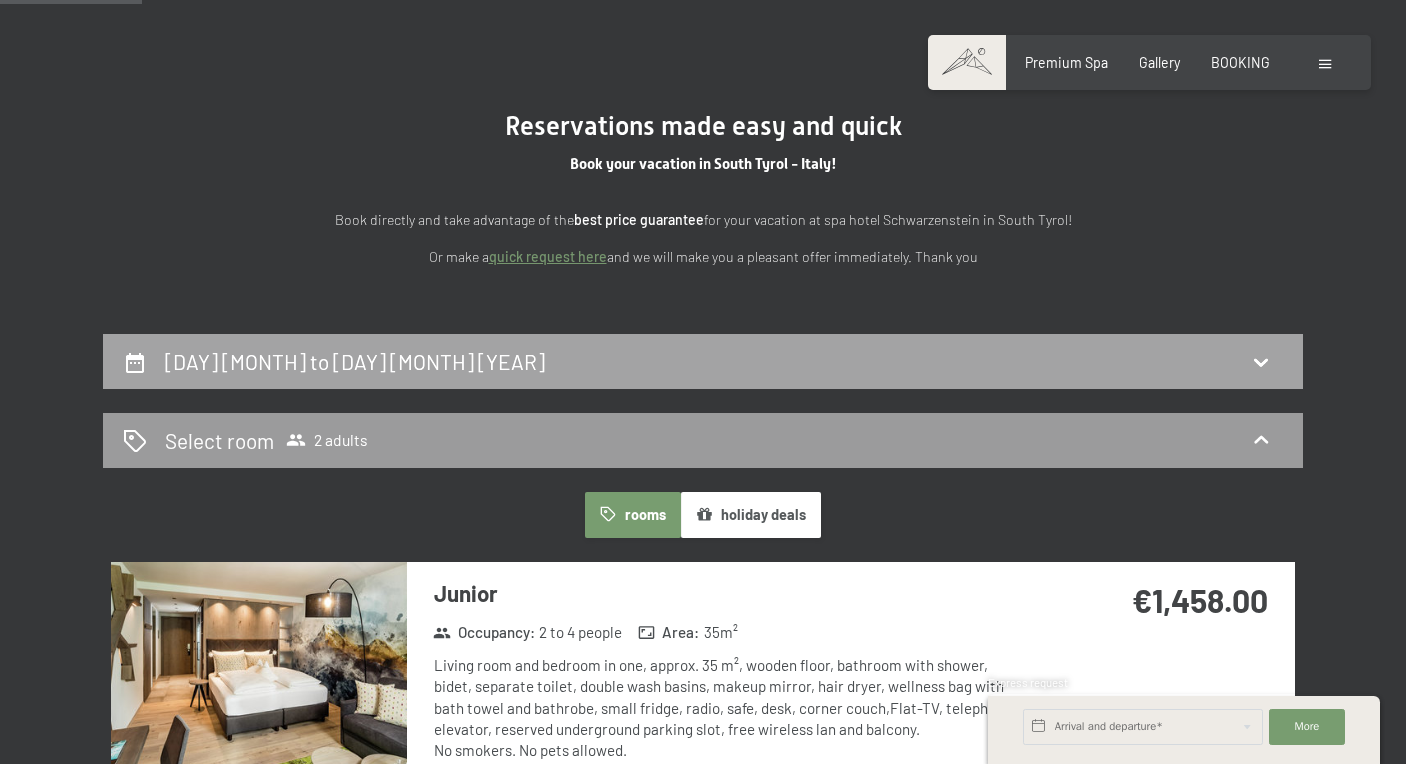 click on "15th December to 19th December 2025" at bounding box center [703, 361] 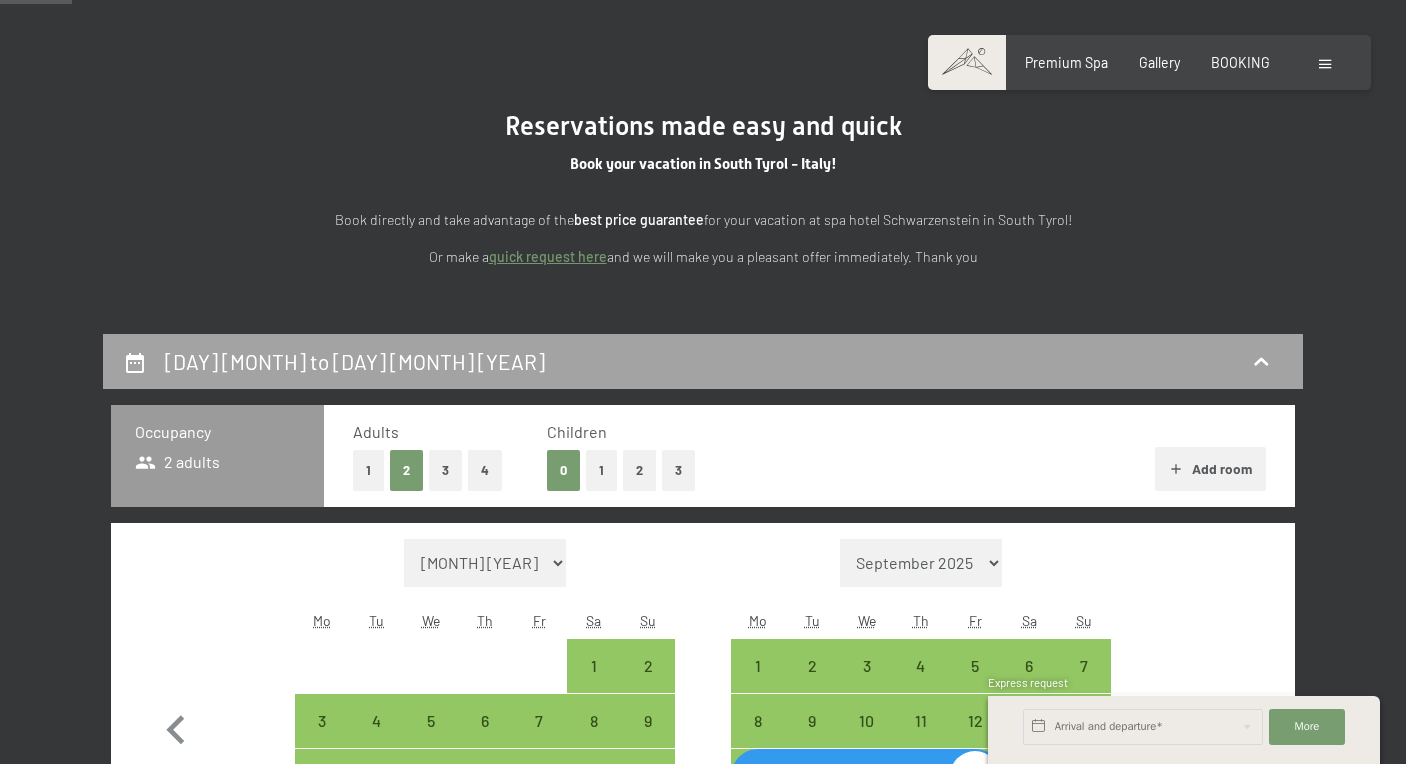 scroll, scrollTop: 465, scrollLeft: 0, axis: vertical 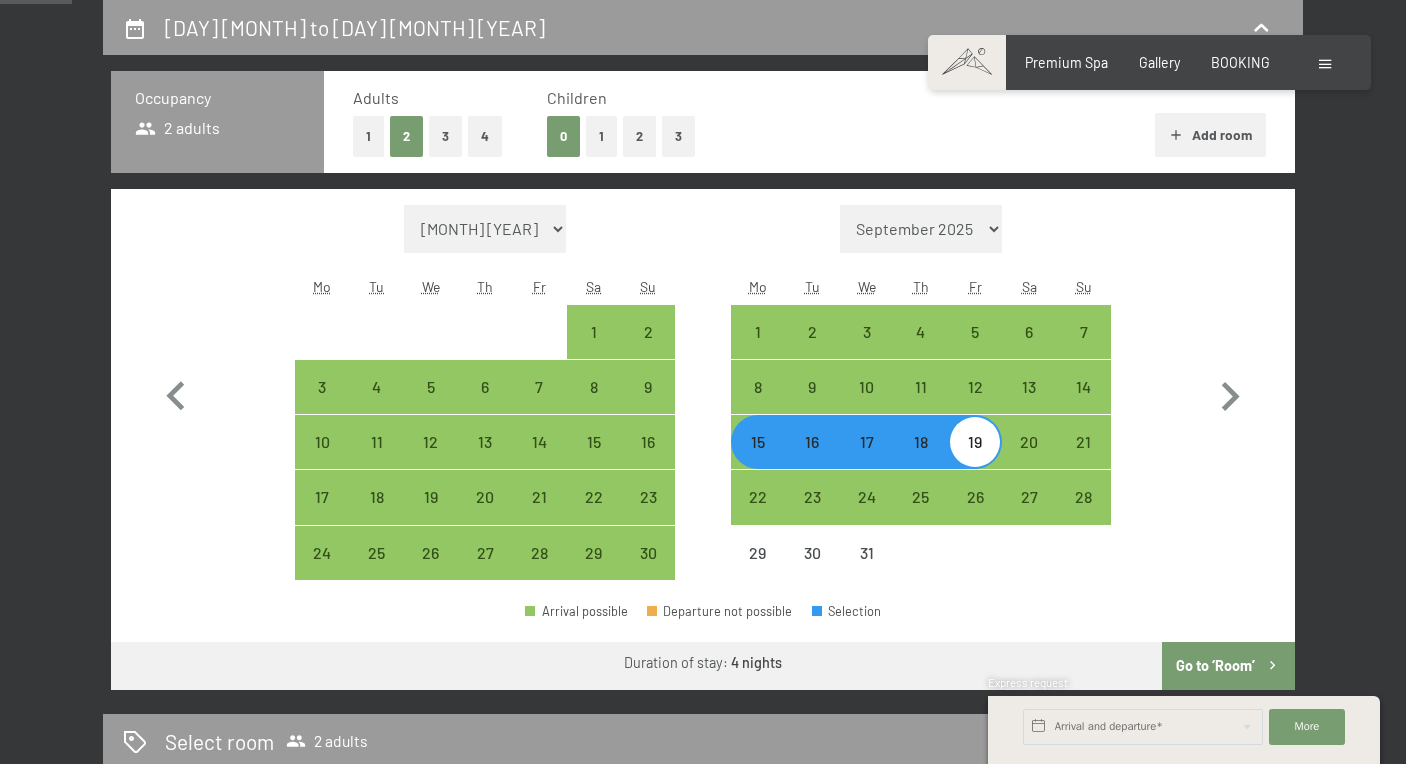 click on "2" at bounding box center (639, 136) 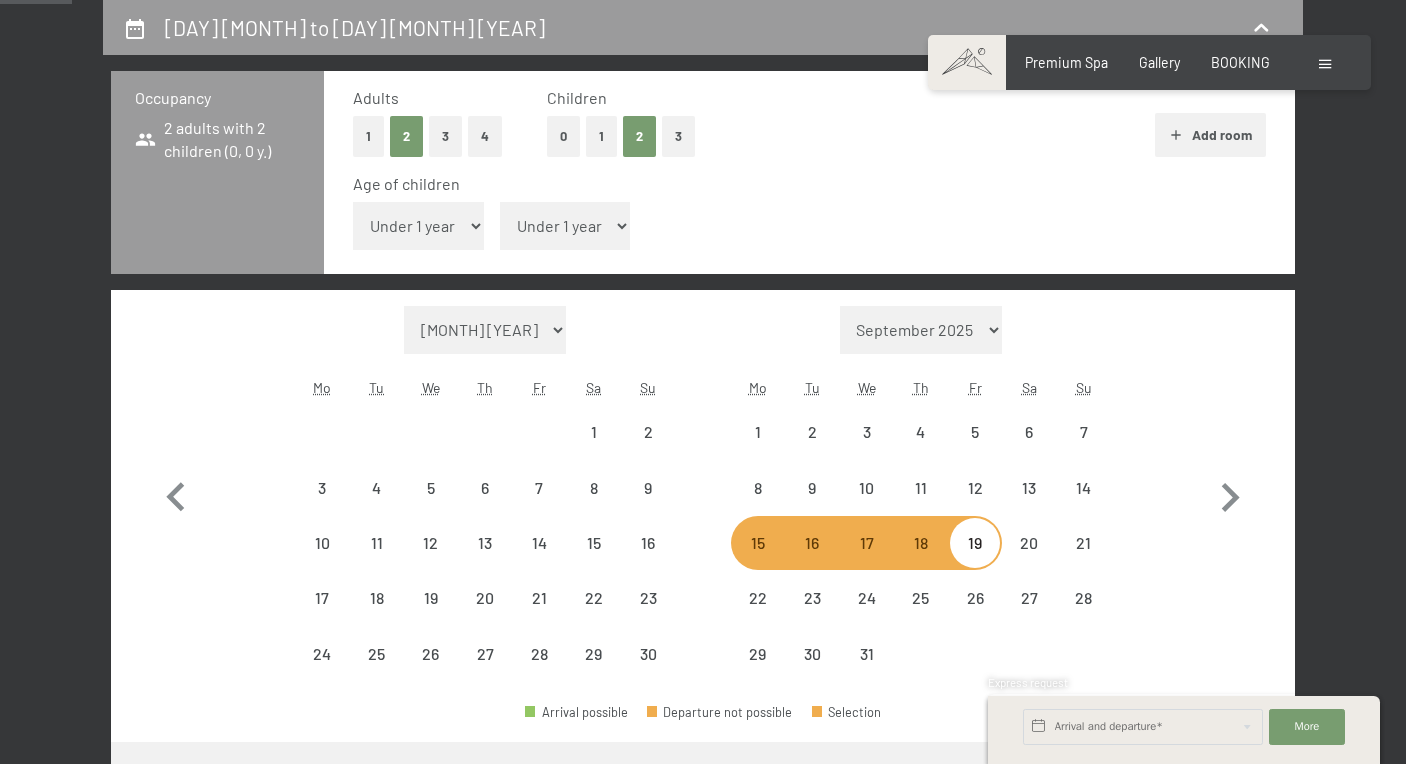click on "Under 1 year 1 year 2 years 3 years 4 years 5 years 6 years 7 years 8 years 9 years 10 years 11 years 12 years 13 years 14 years 15 years 16 years 17 years" at bounding box center [418, 226] 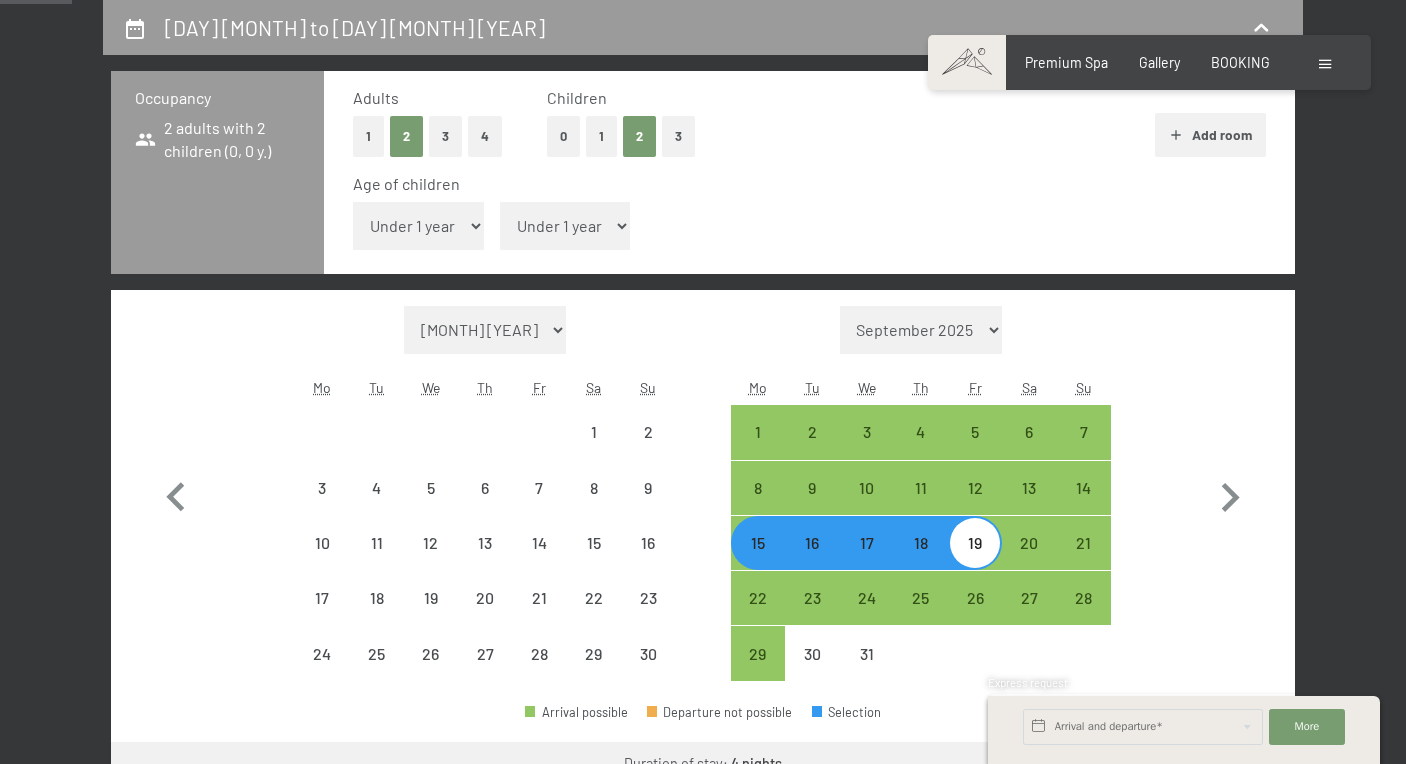 select on "2025-11-01" 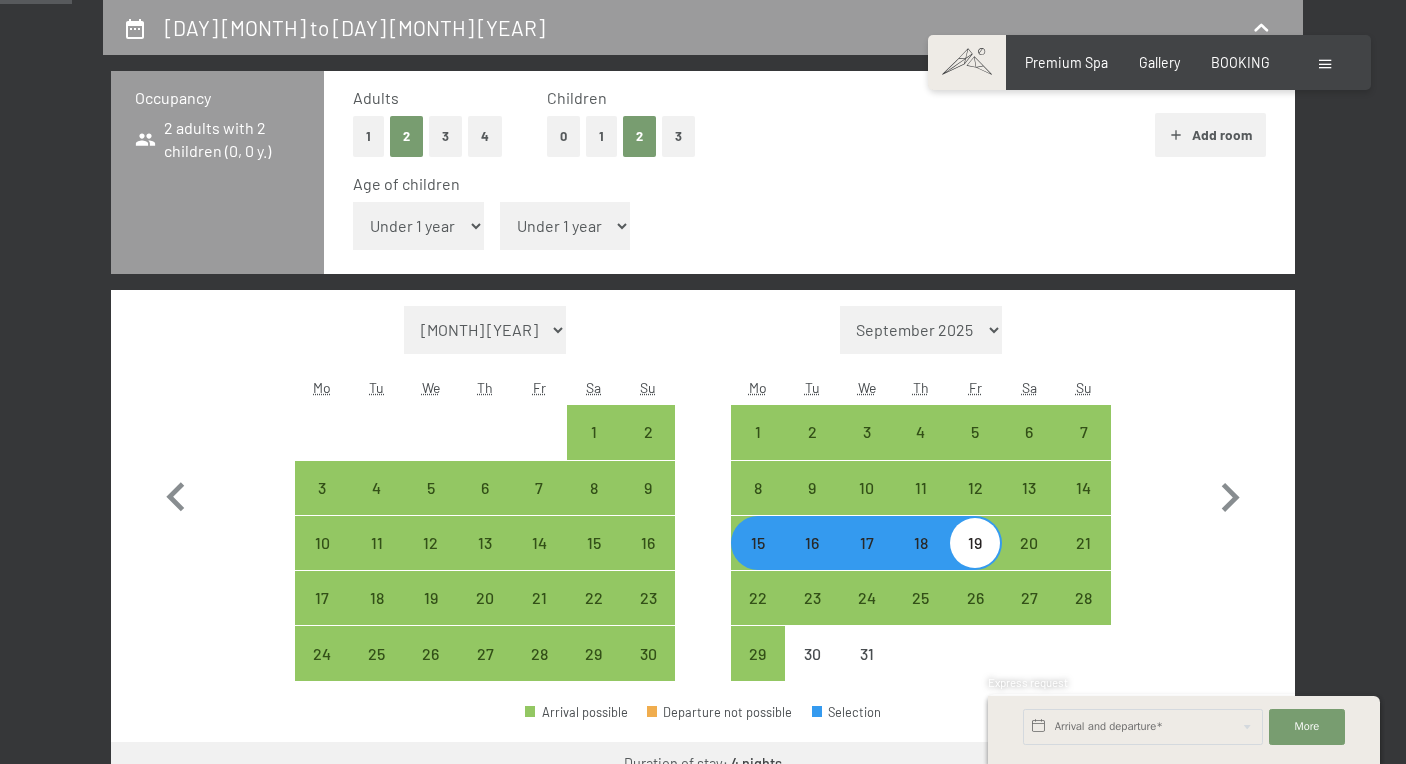 click on "Under 1 year 1 year 2 years 3 years 4 years 5 years 6 years 7 years 8 years 9 years 10 years 11 years 12 years 13 years 14 years 15 years 16 years 17 years" at bounding box center [565, 226] 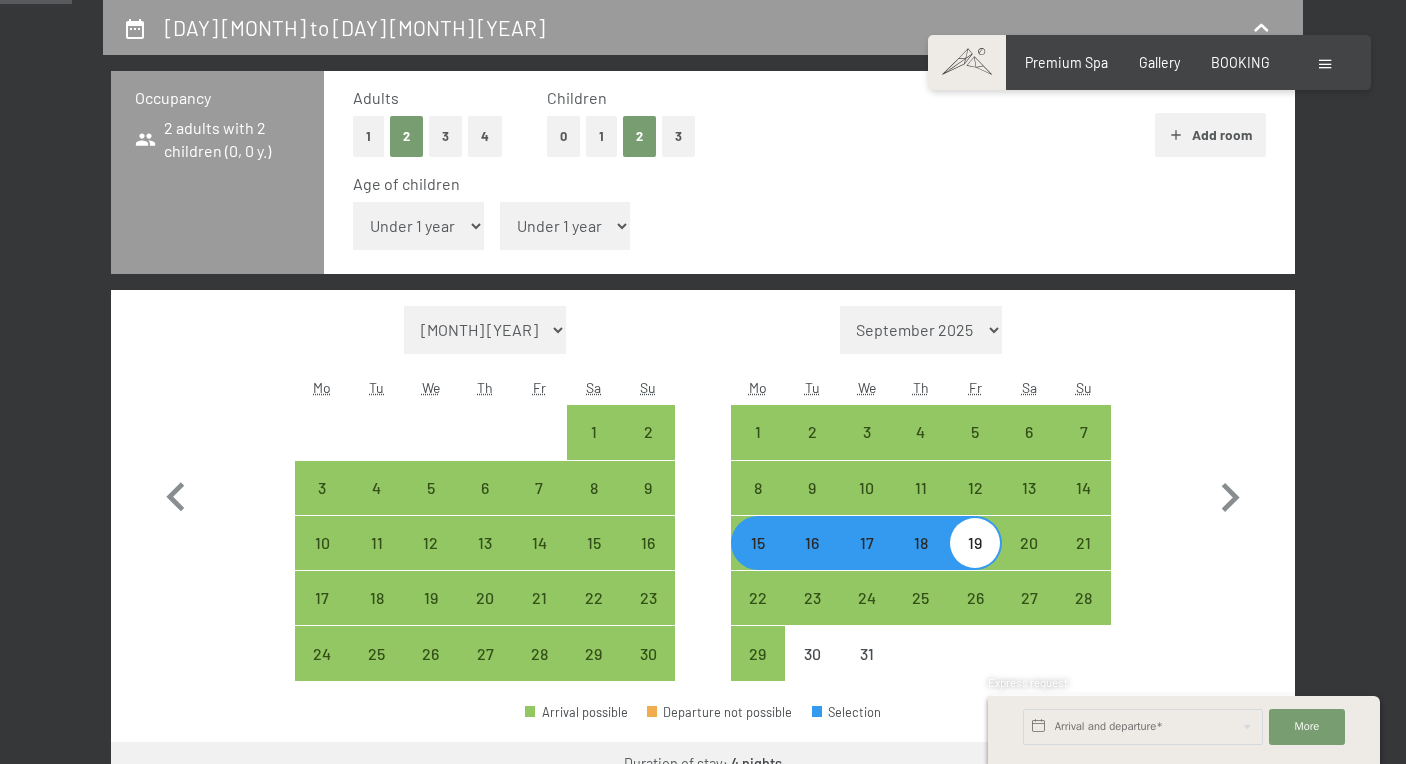 select on "3" 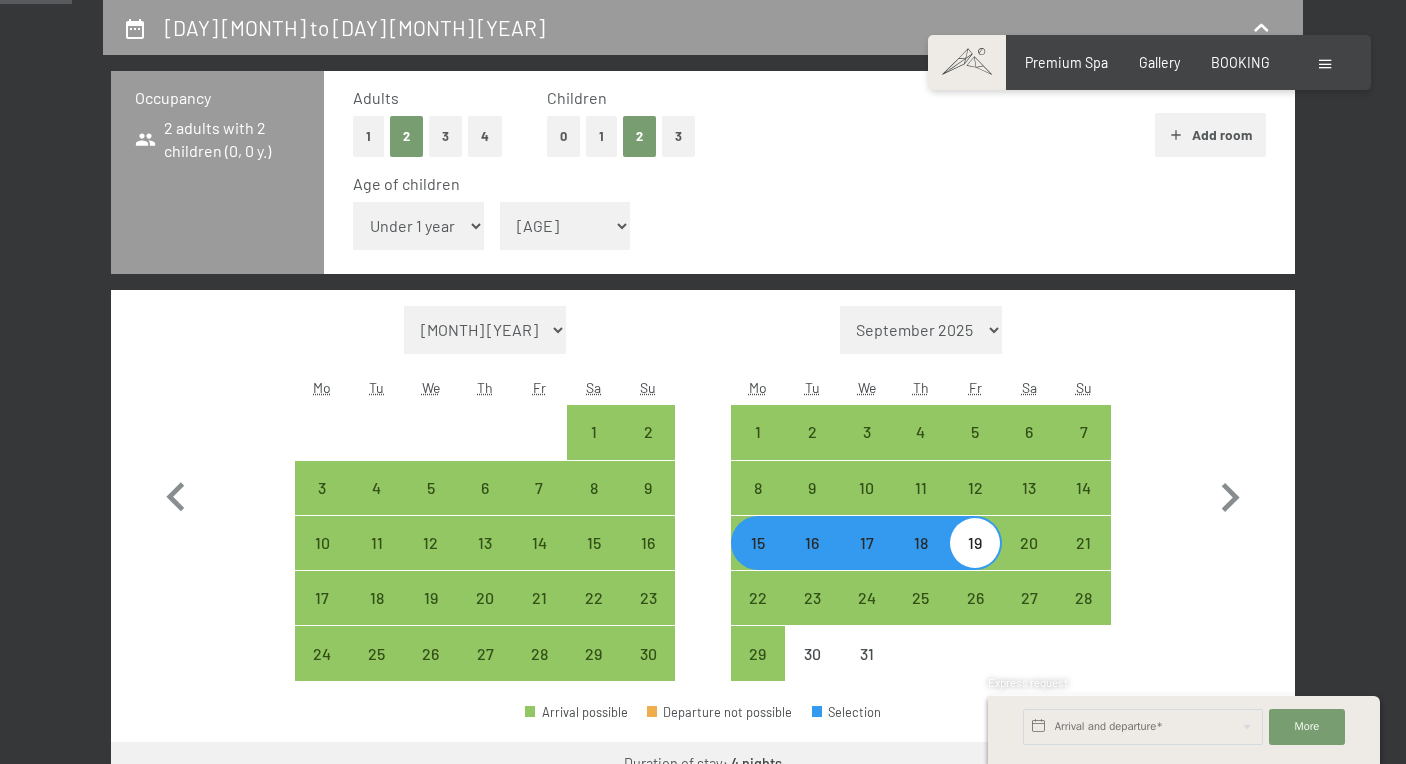 select on "2025-11-01" 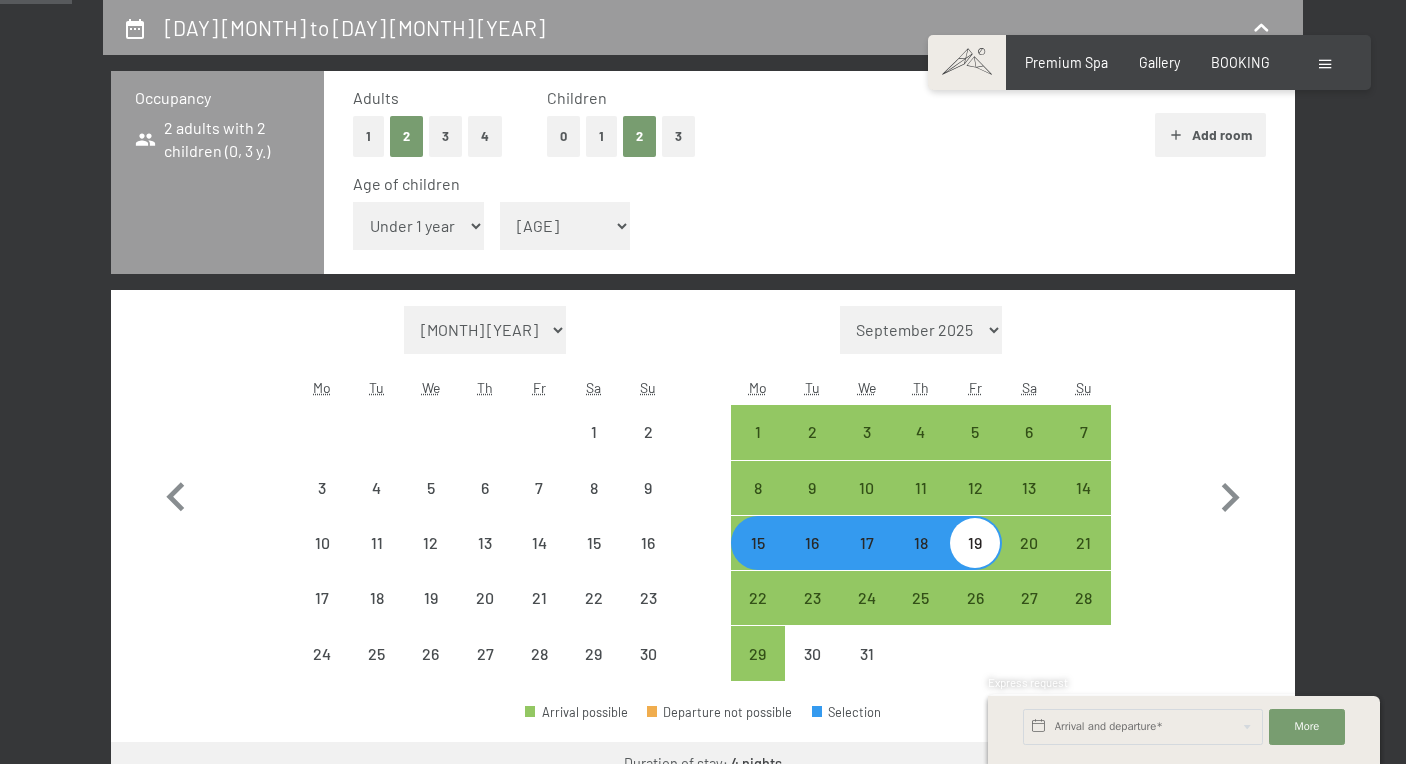 select on "2025-11-01" 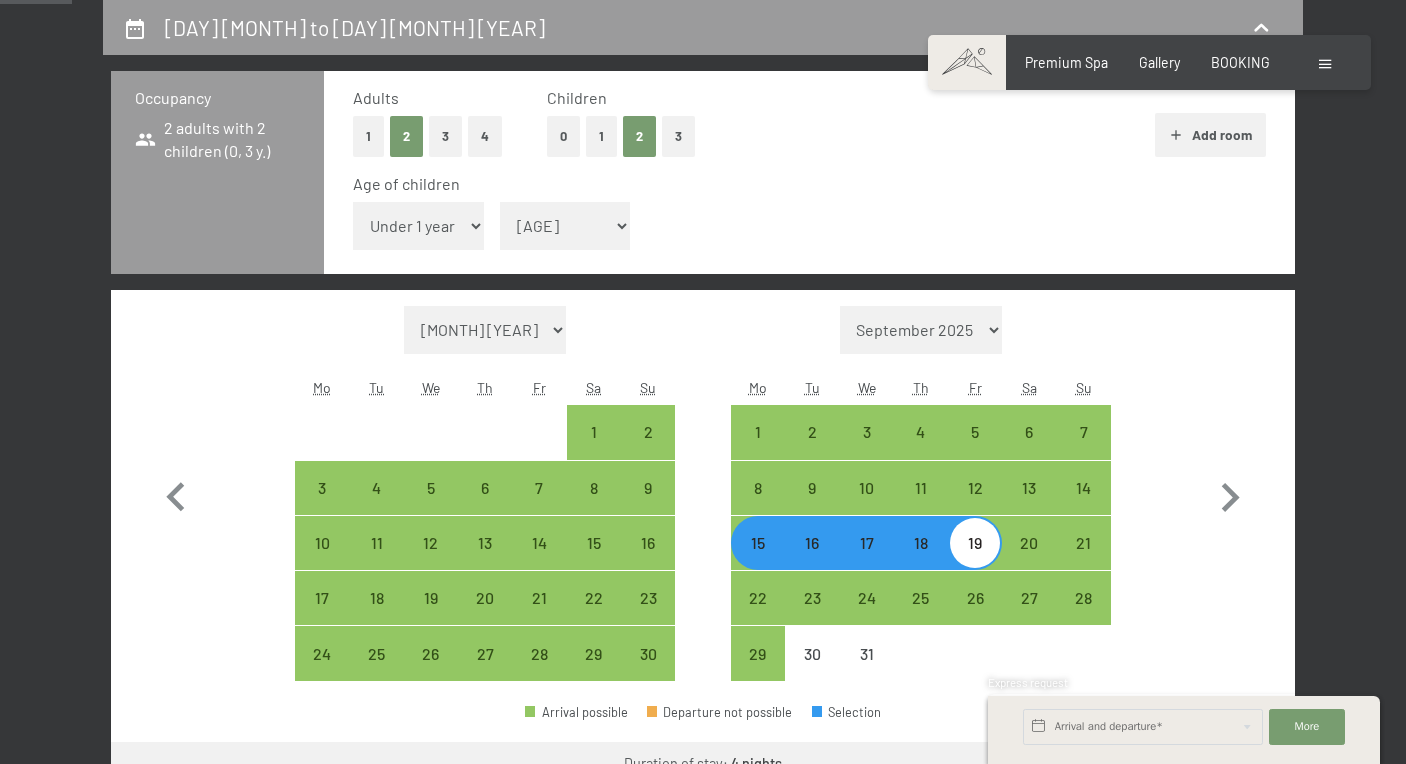 click on "15" at bounding box center (758, 560) 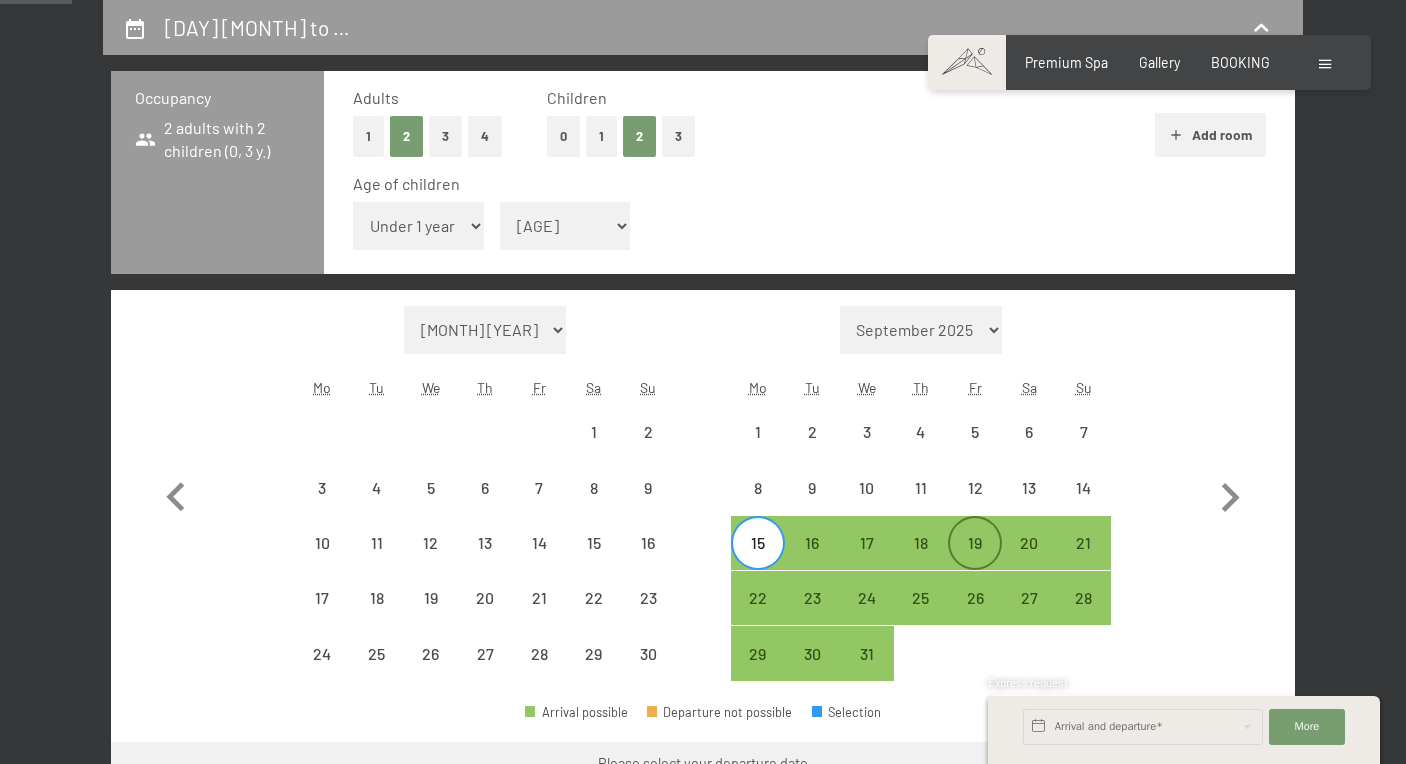 click on "19" at bounding box center [975, 560] 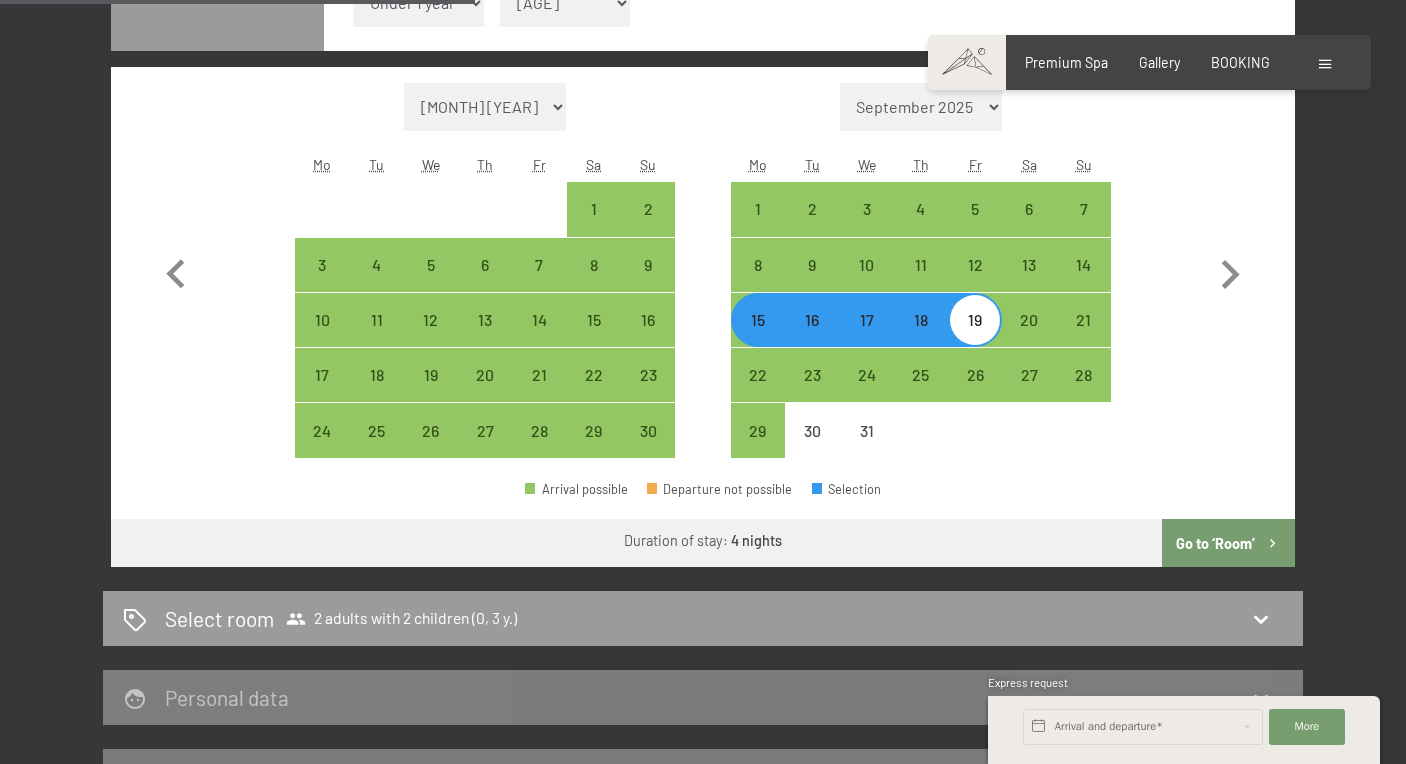 scroll, scrollTop: 687, scrollLeft: 0, axis: vertical 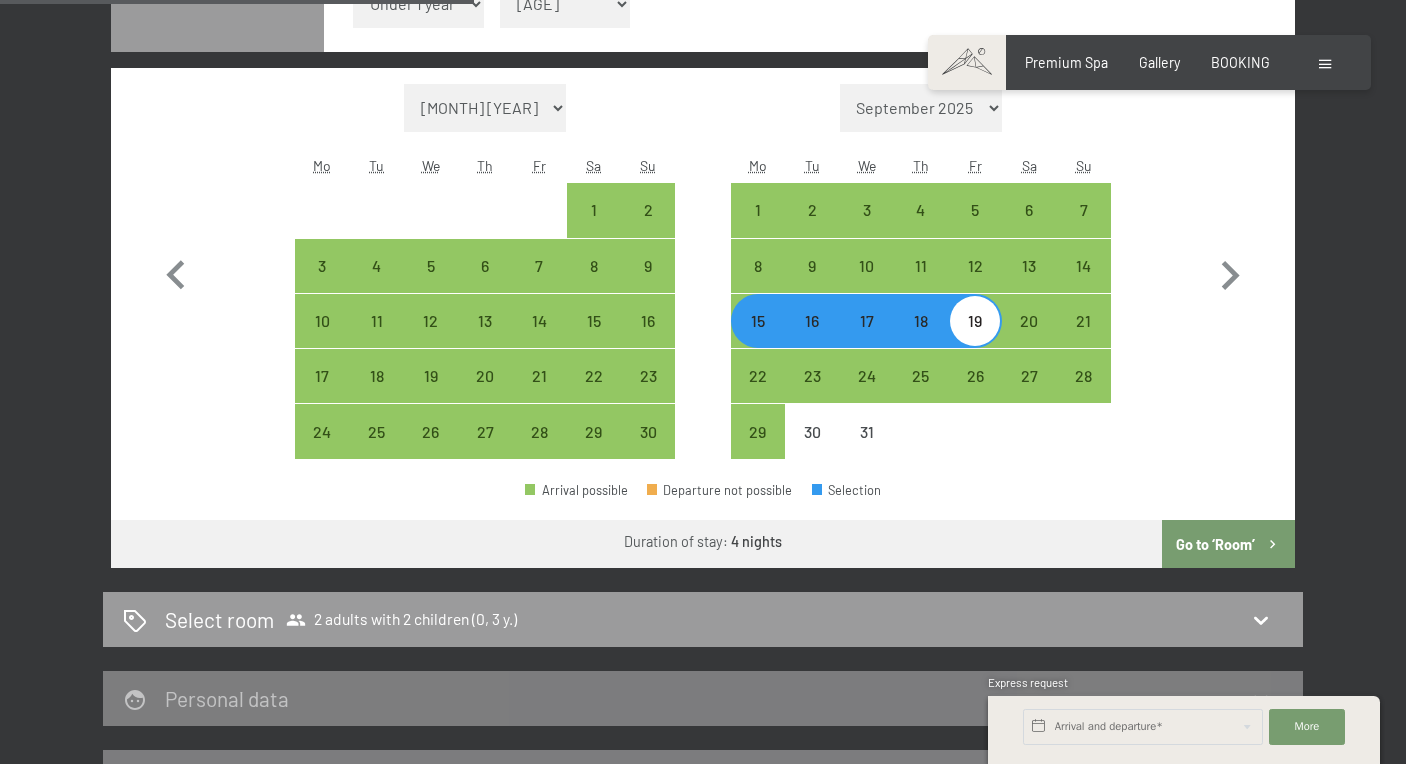 click on "Go to ‘Room’" at bounding box center [1228, 544] 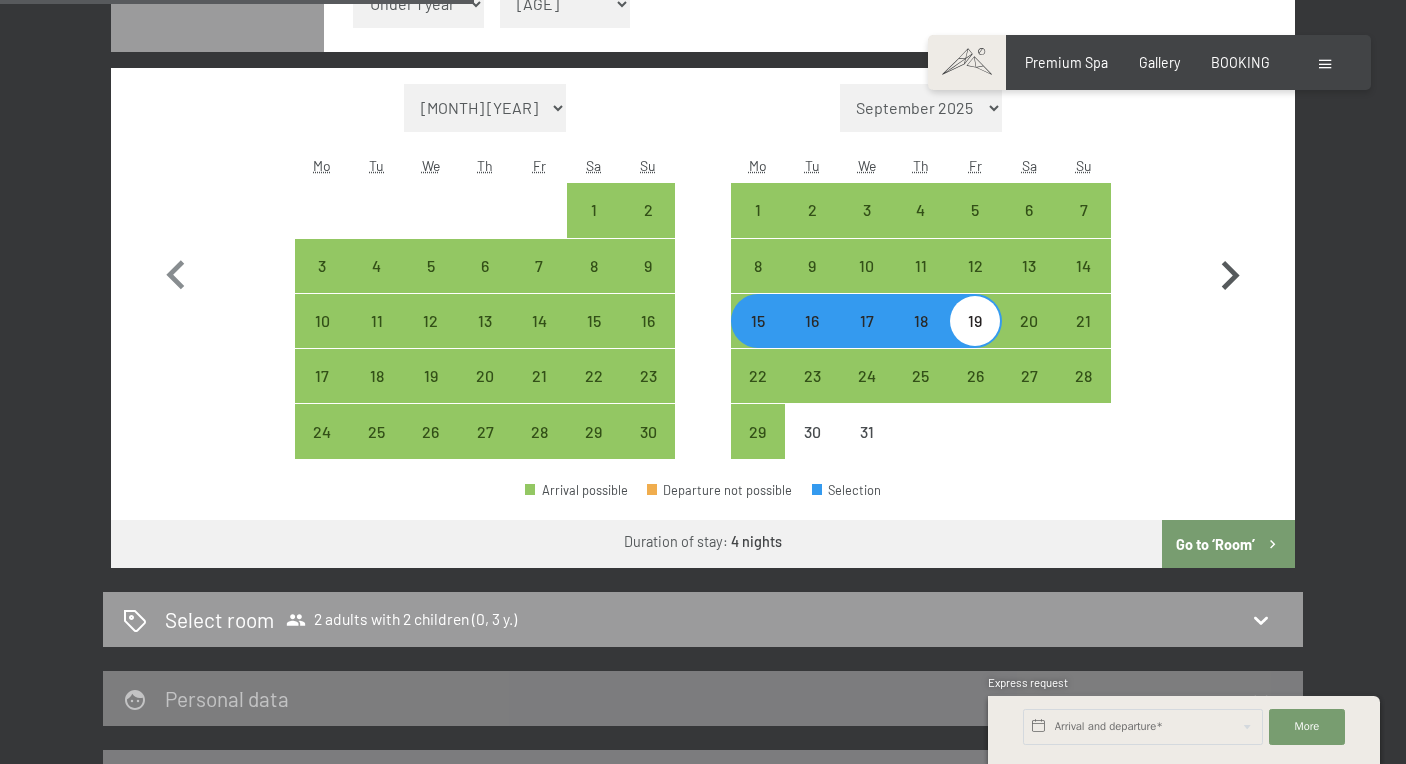 select on "2025-11-01" 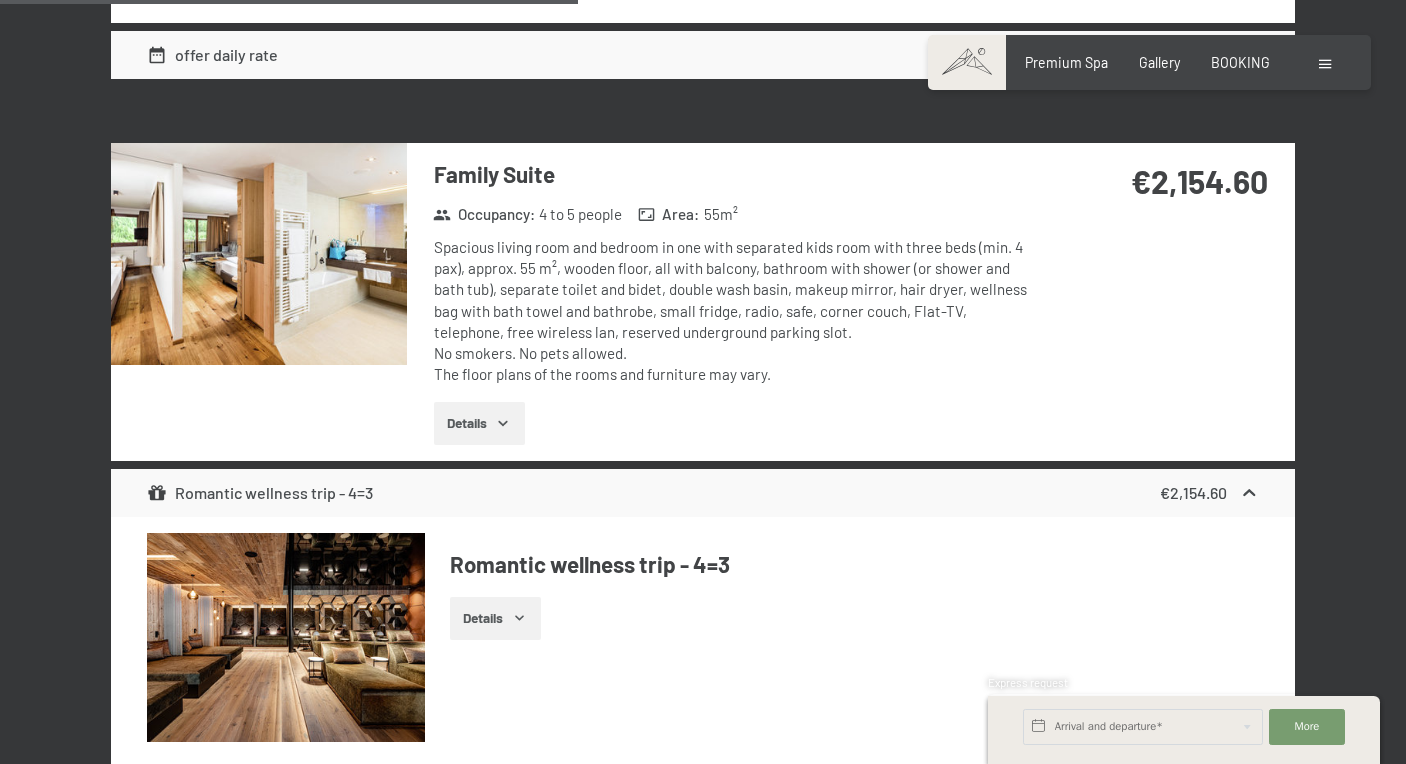 scroll, scrollTop: 3420, scrollLeft: 0, axis: vertical 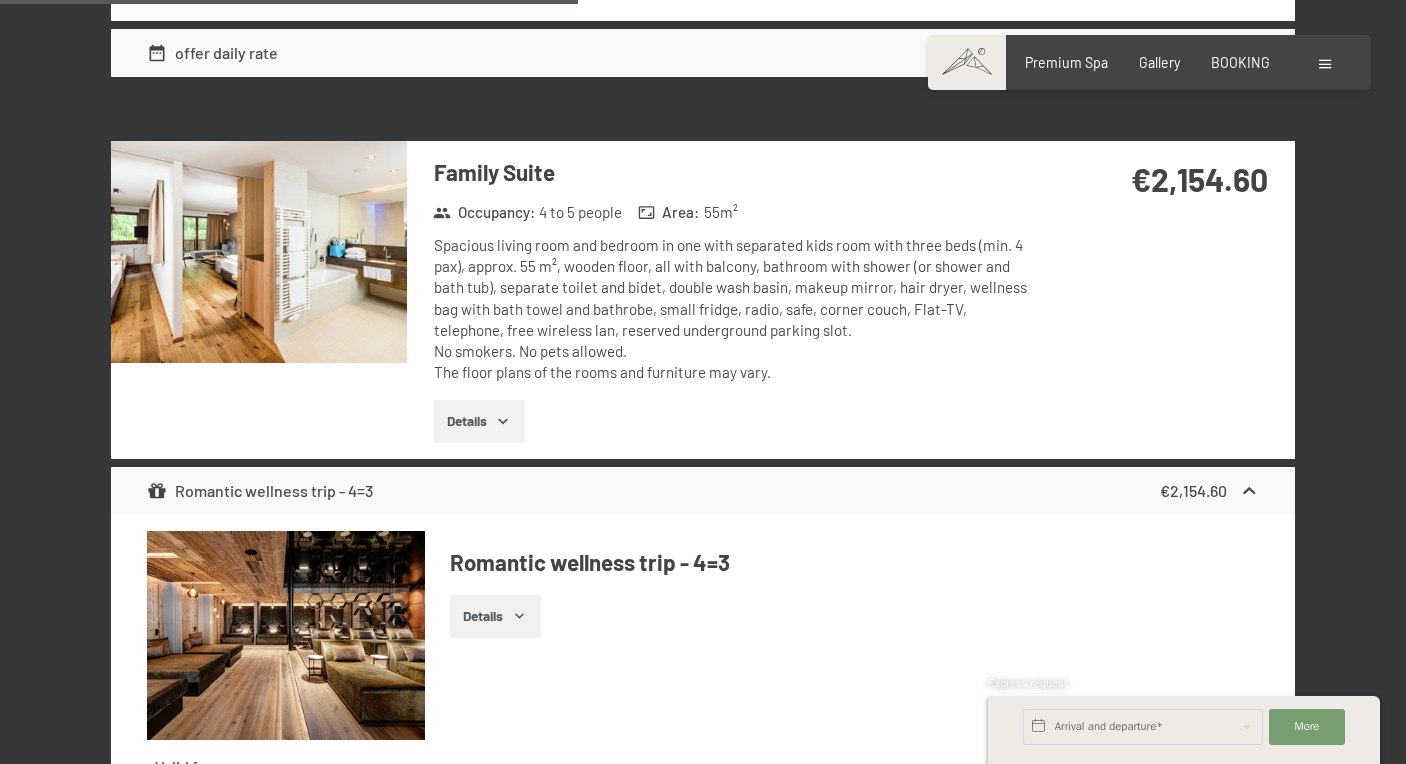 click at bounding box center [259, 252] 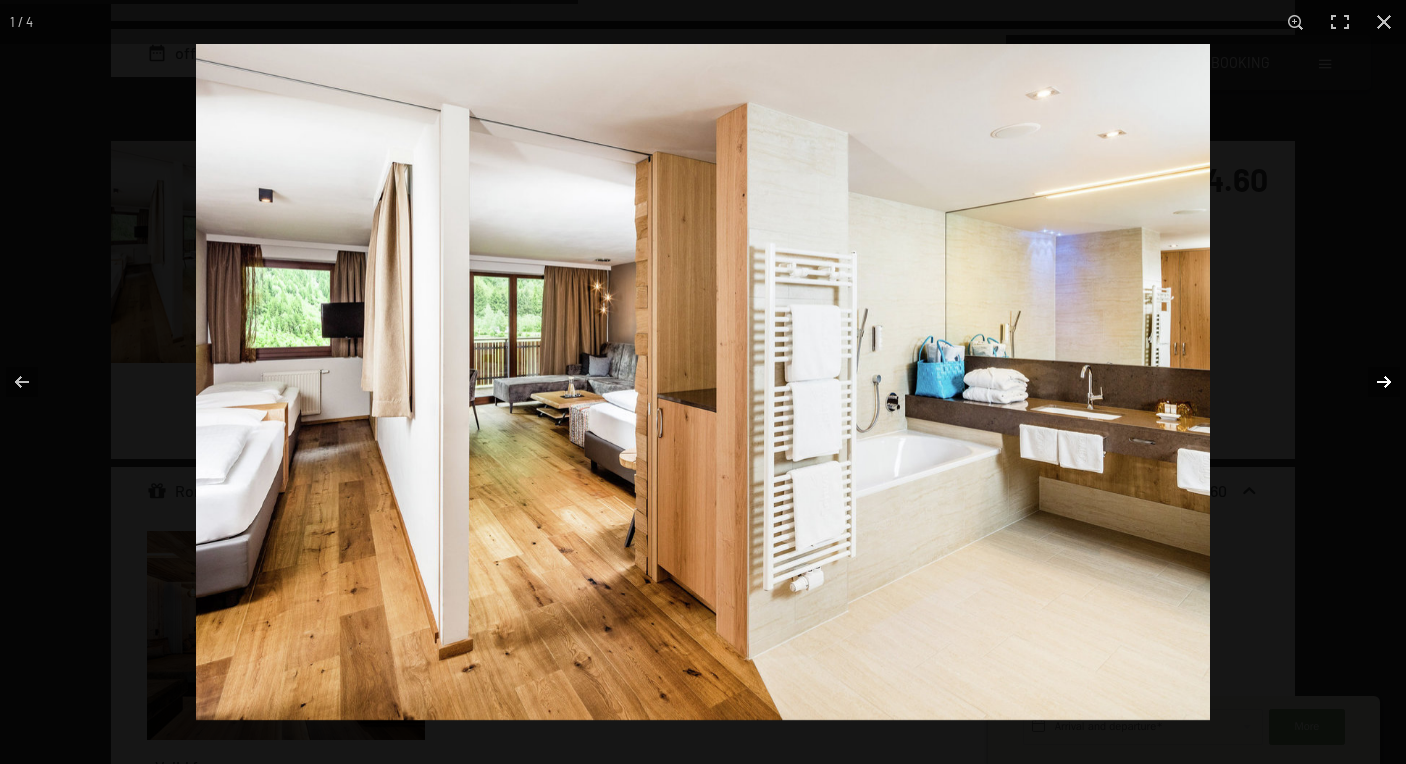 click at bounding box center [1371, 382] 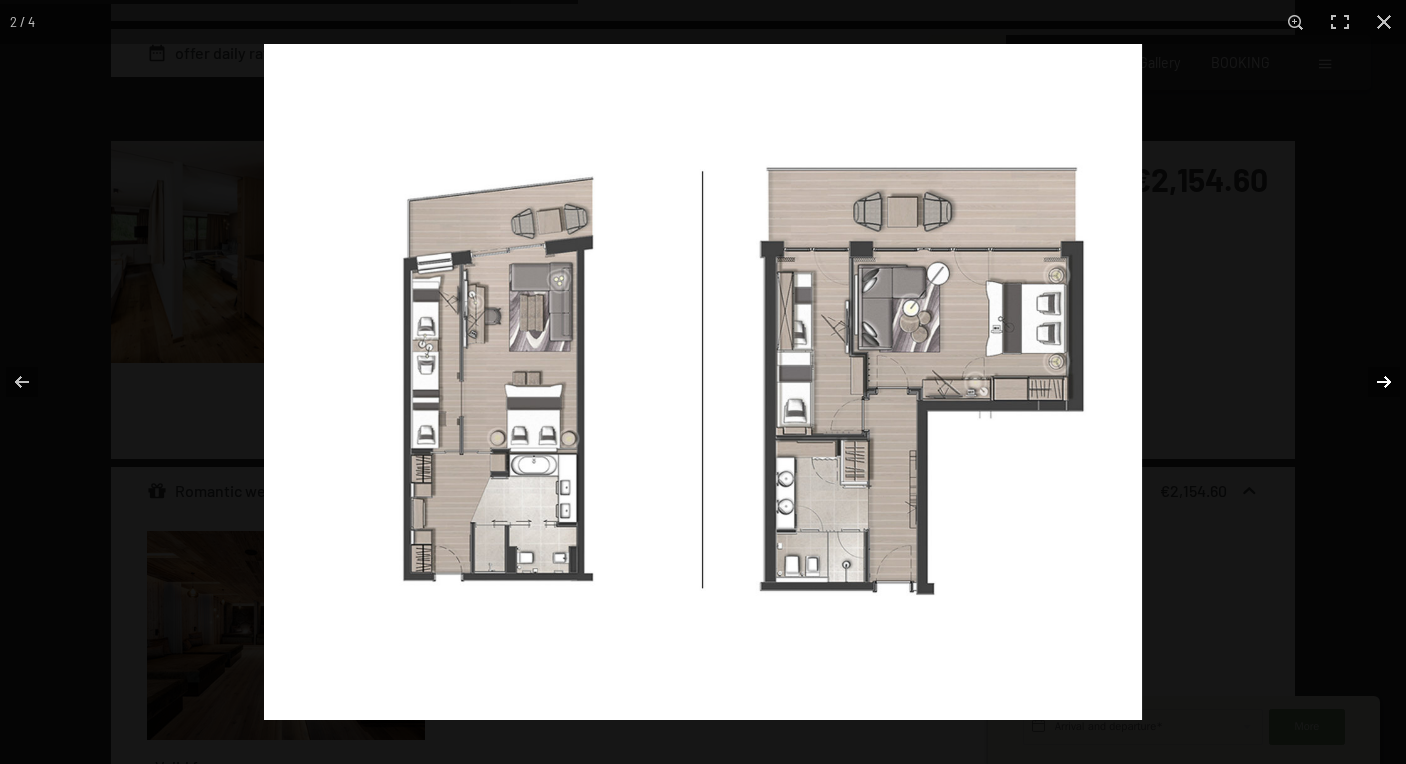 click at bounding box center [1371, 382] 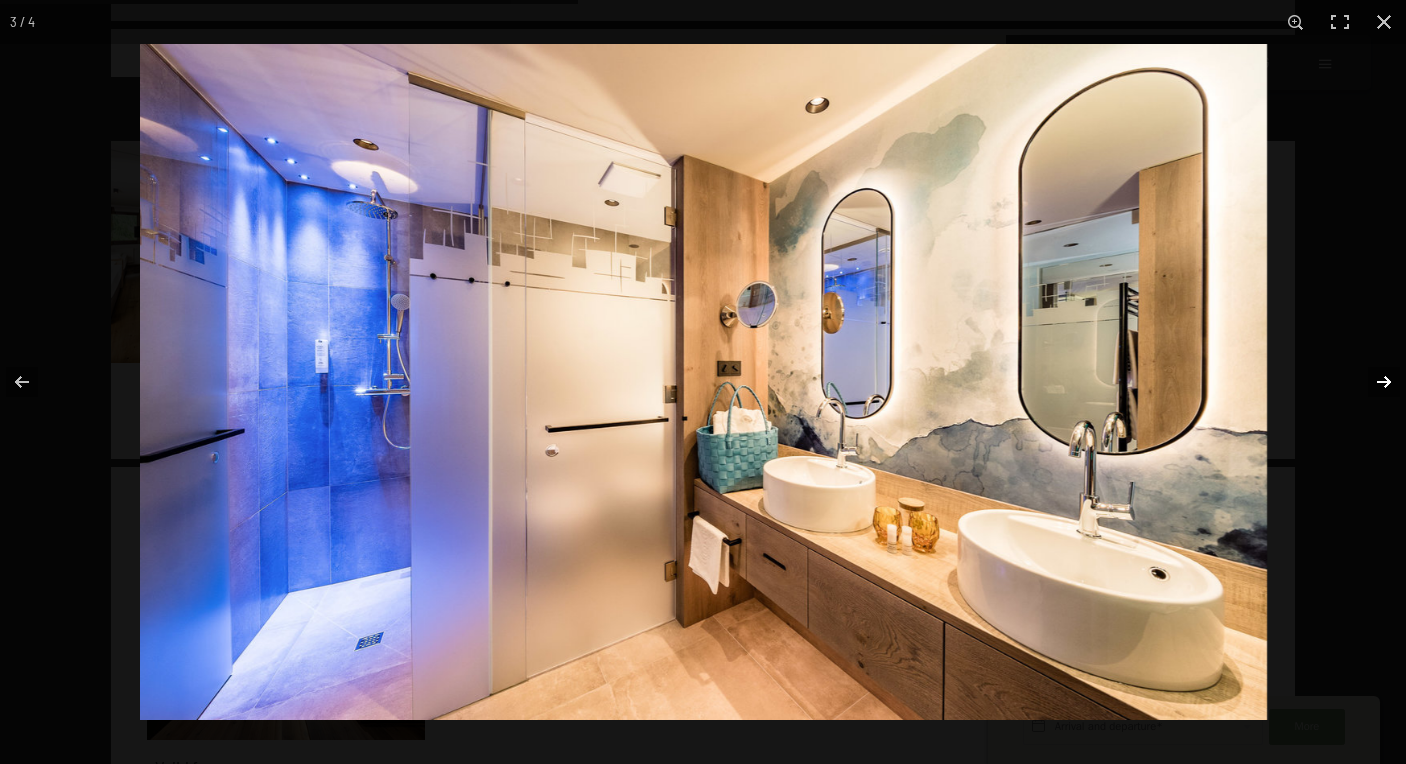click at bounding box center (1371, 382) 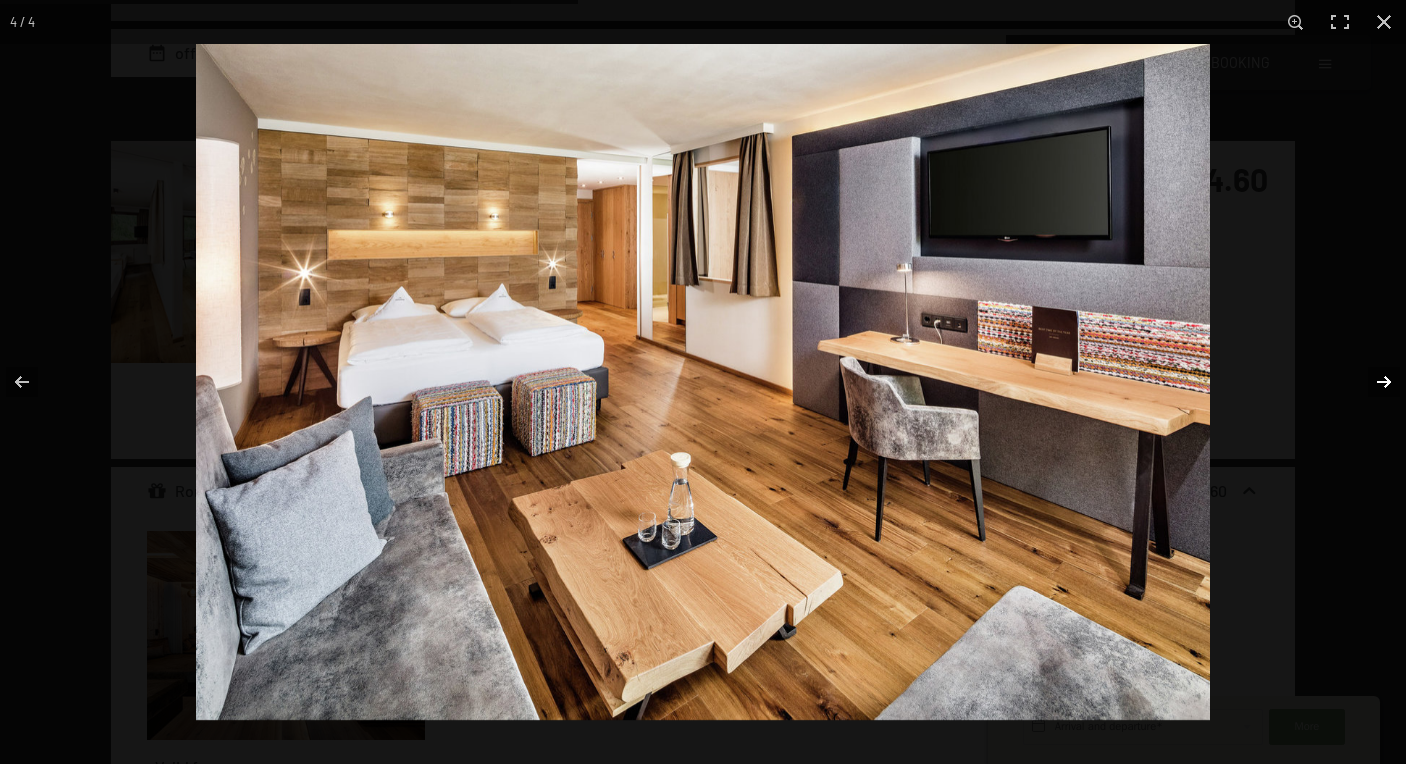 click at bounding box center (1371, 382) 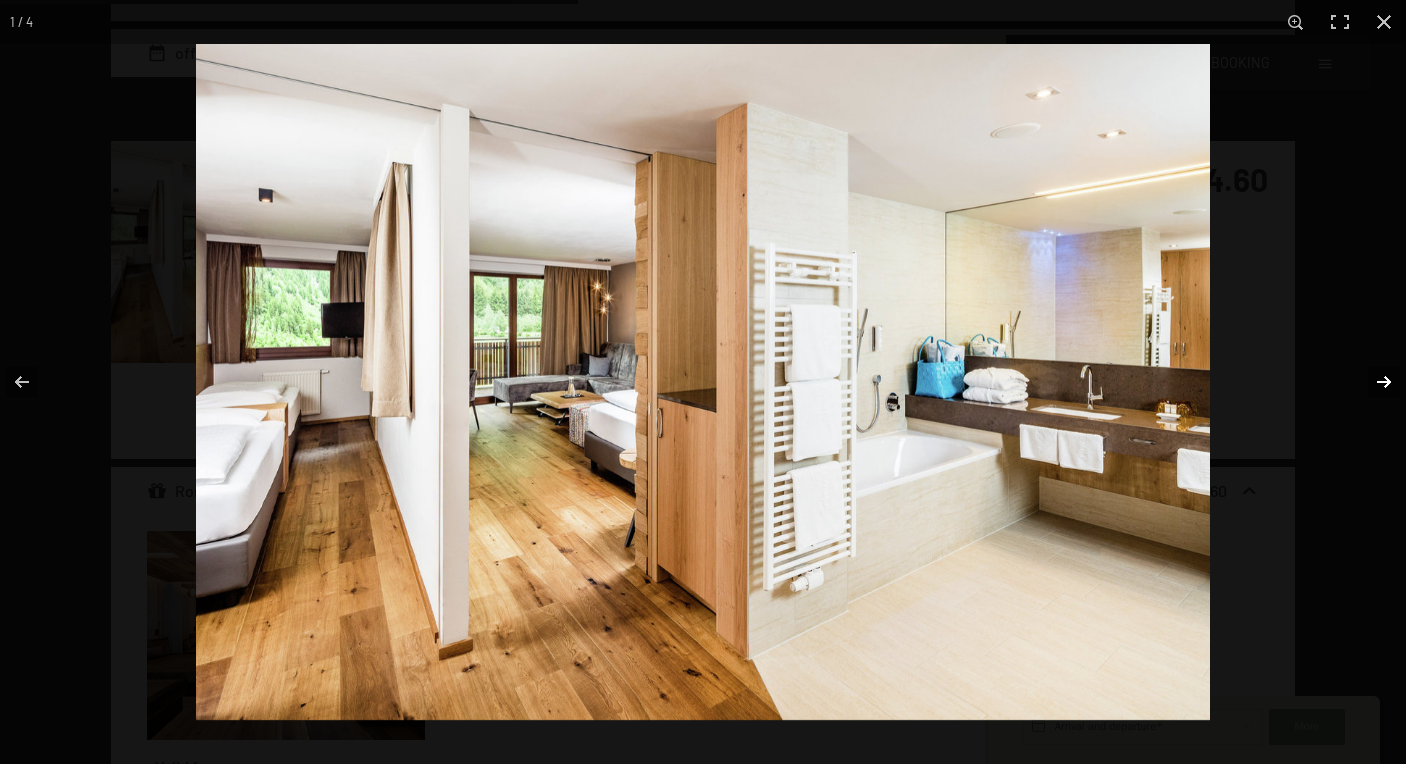 click at bounding box center [1371, 382] 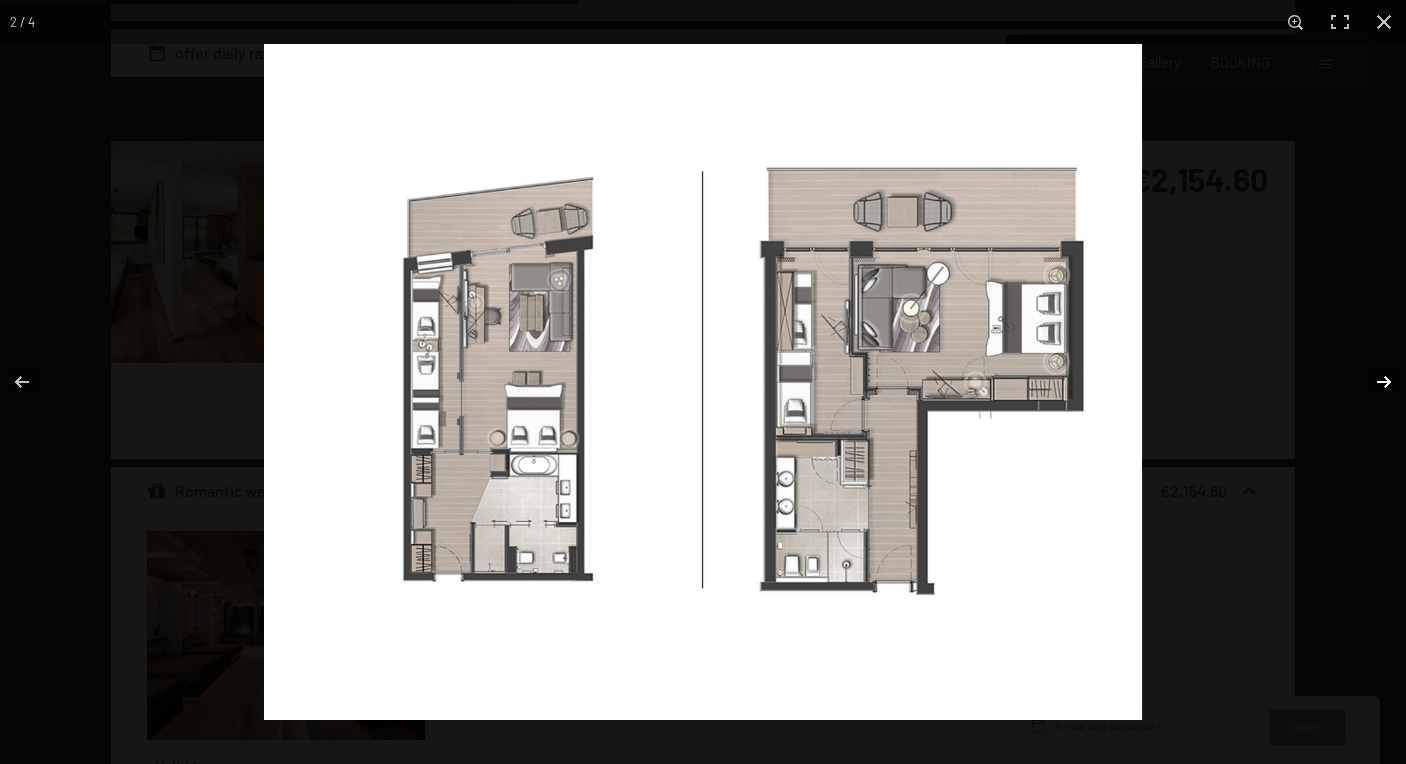 click at bounding box center [1371, 382] 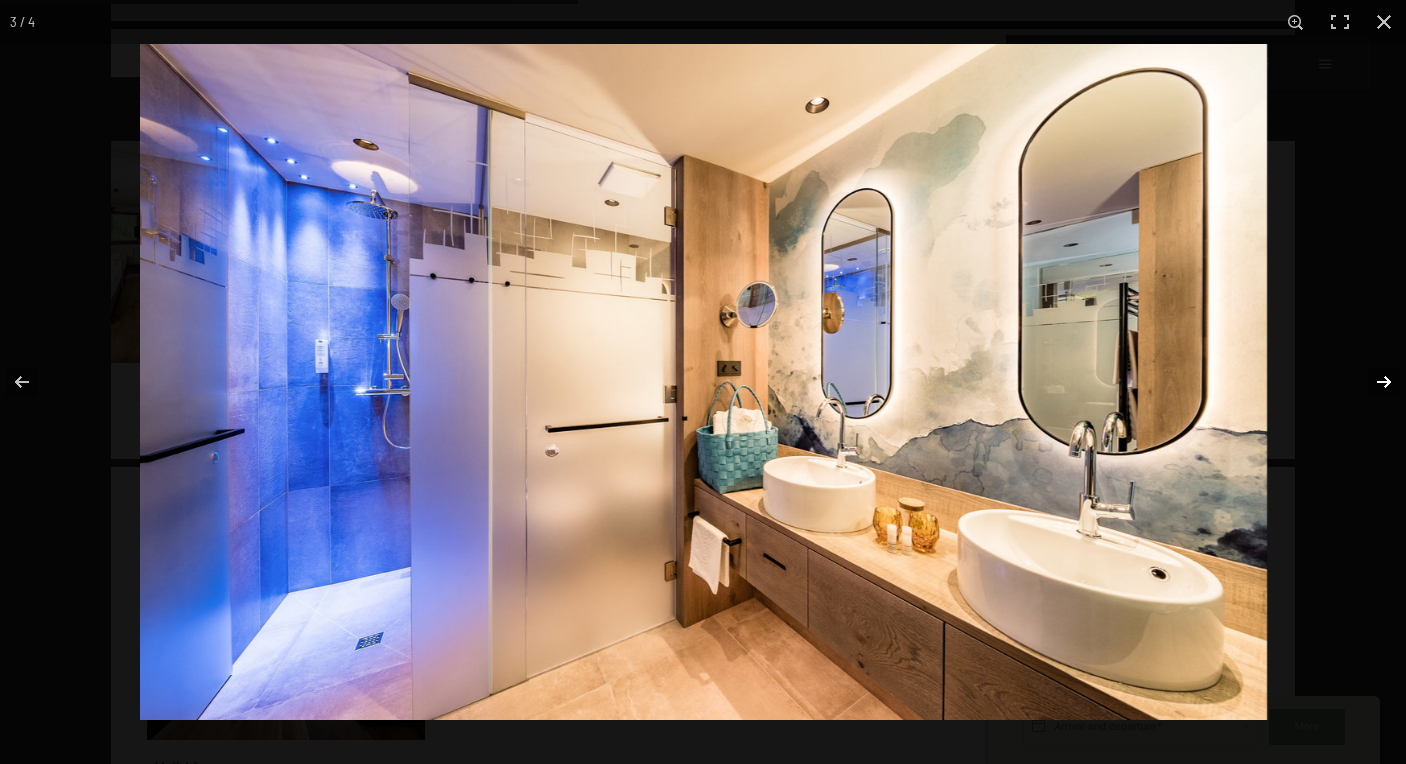 click at bounding box center [1371, 382] 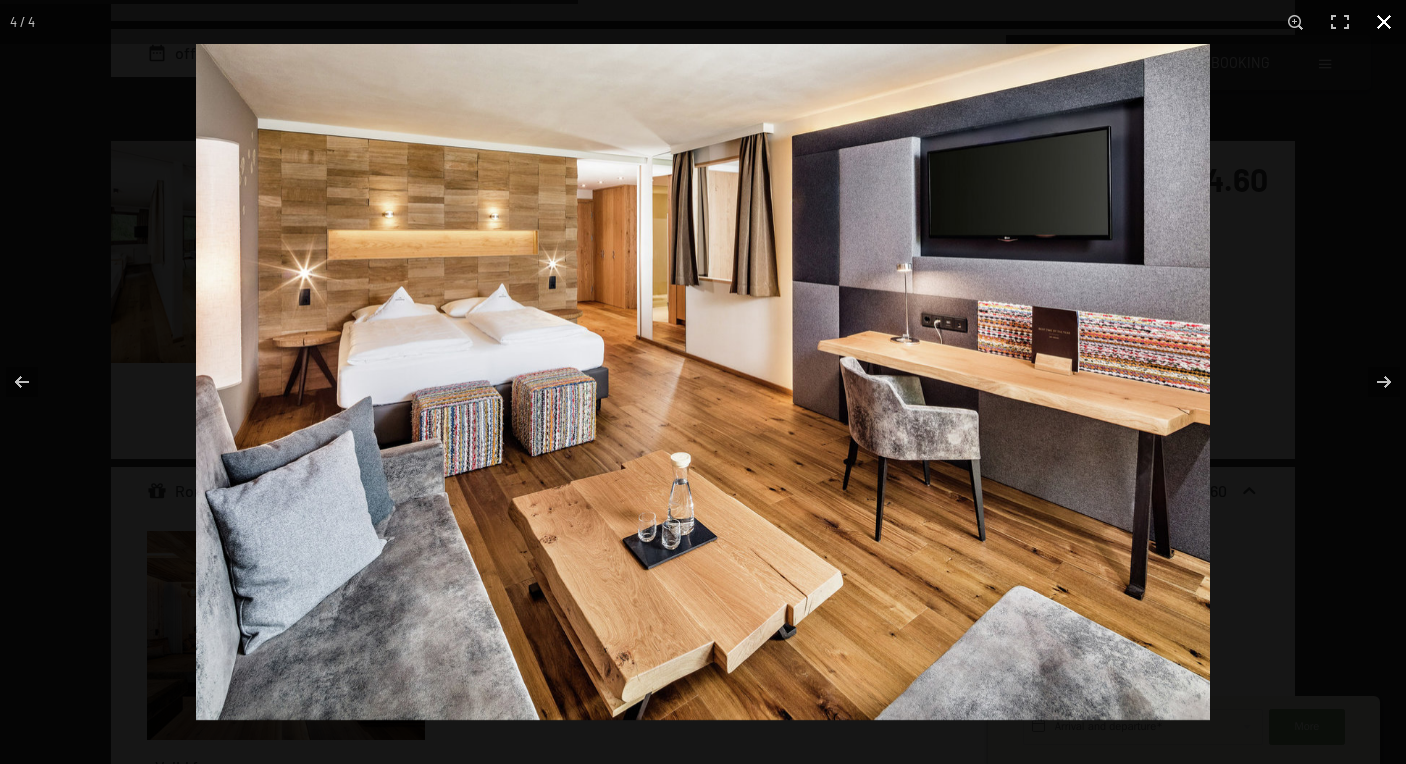 click at bounding box center (1384, 22) 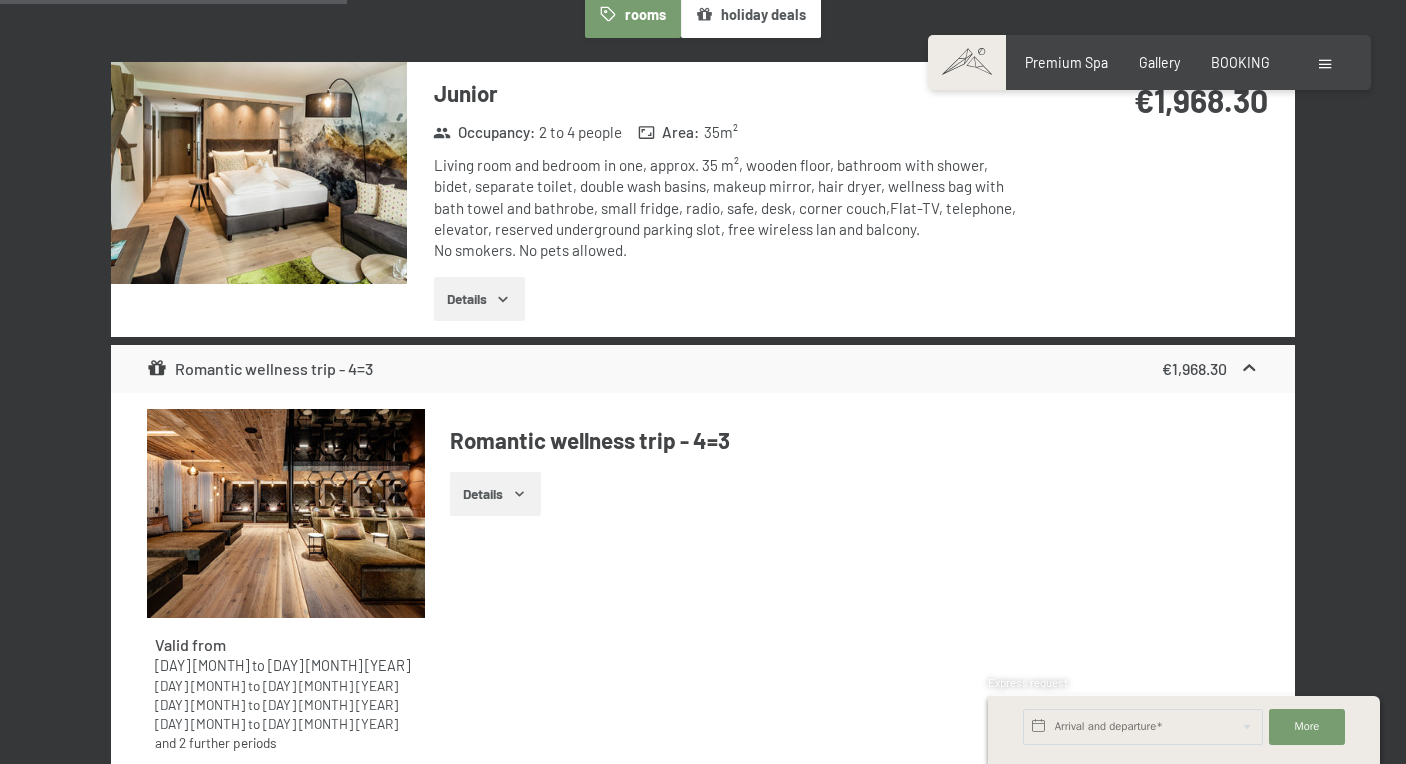 scroll, scrollTop: 0, scrollLeft: 0, axis: both 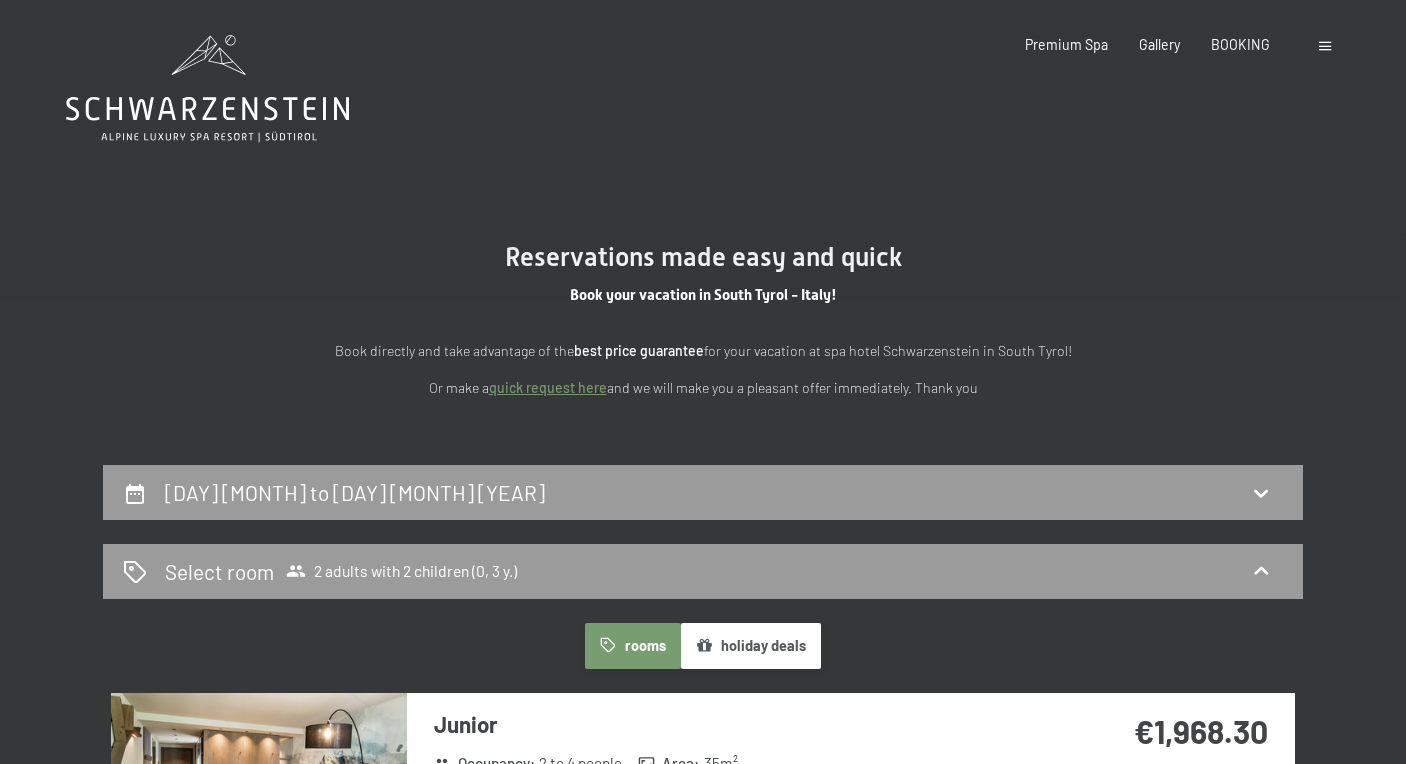 click 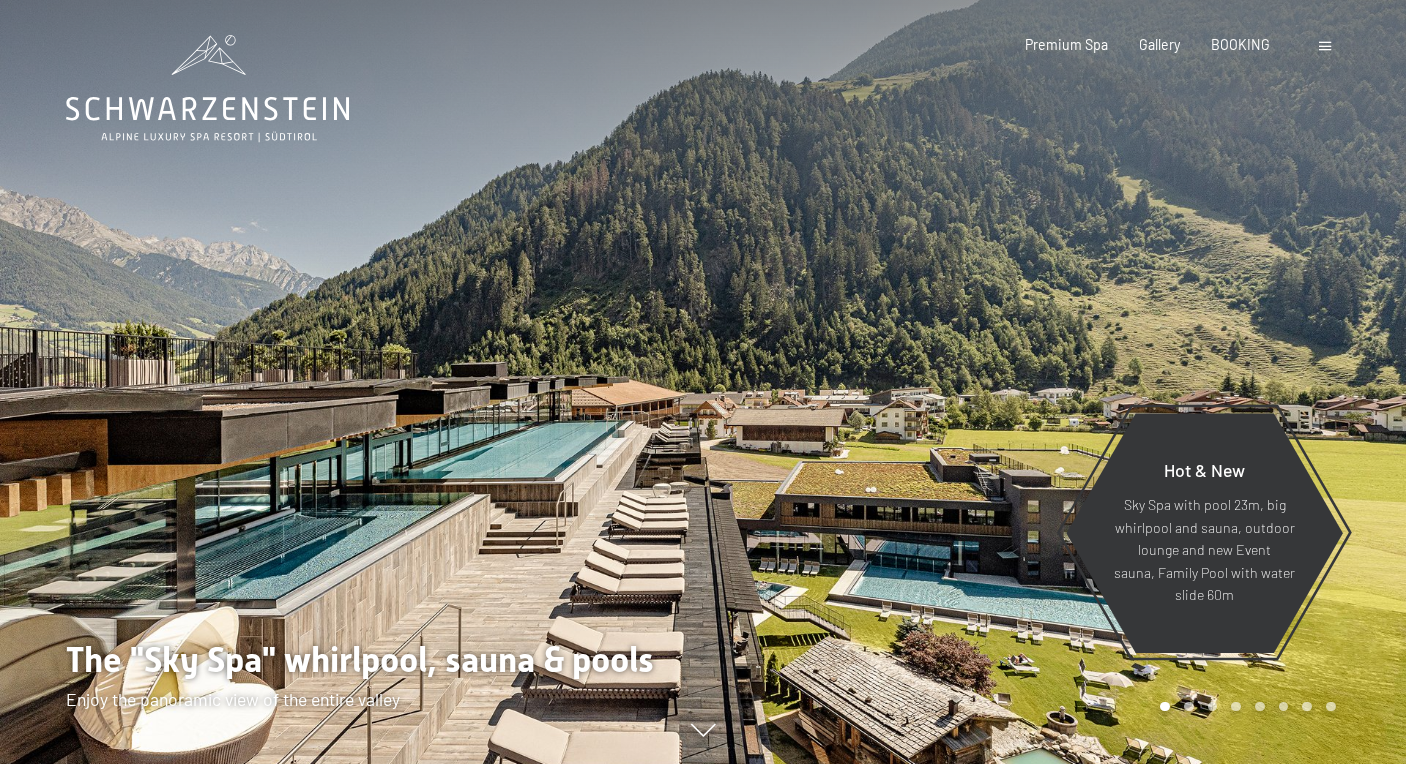 scroll, scrollTop: 0, scrollLeft: 0, axis: both 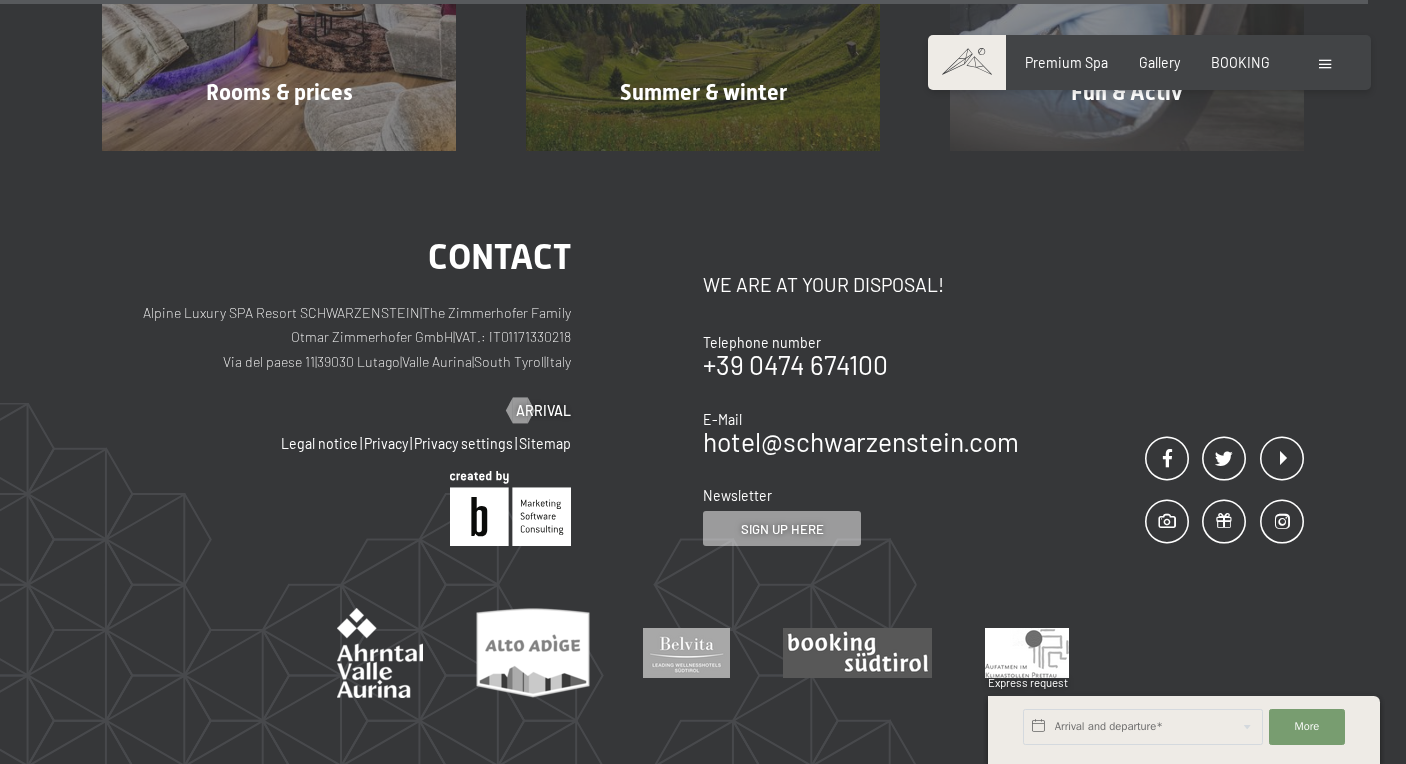 click on "Alpine Luxury SPA Resort SCHWARZENSTEIN  |  The Zimmerhofer Family  Otmar Zimmerhofer GmbH  |  VAT.: IT01171330218  Via del paese 11  |  39030 Lutago  |  Valle Aurina  |  South Tyrol  |  Italy" at bounding box center (336, 338) 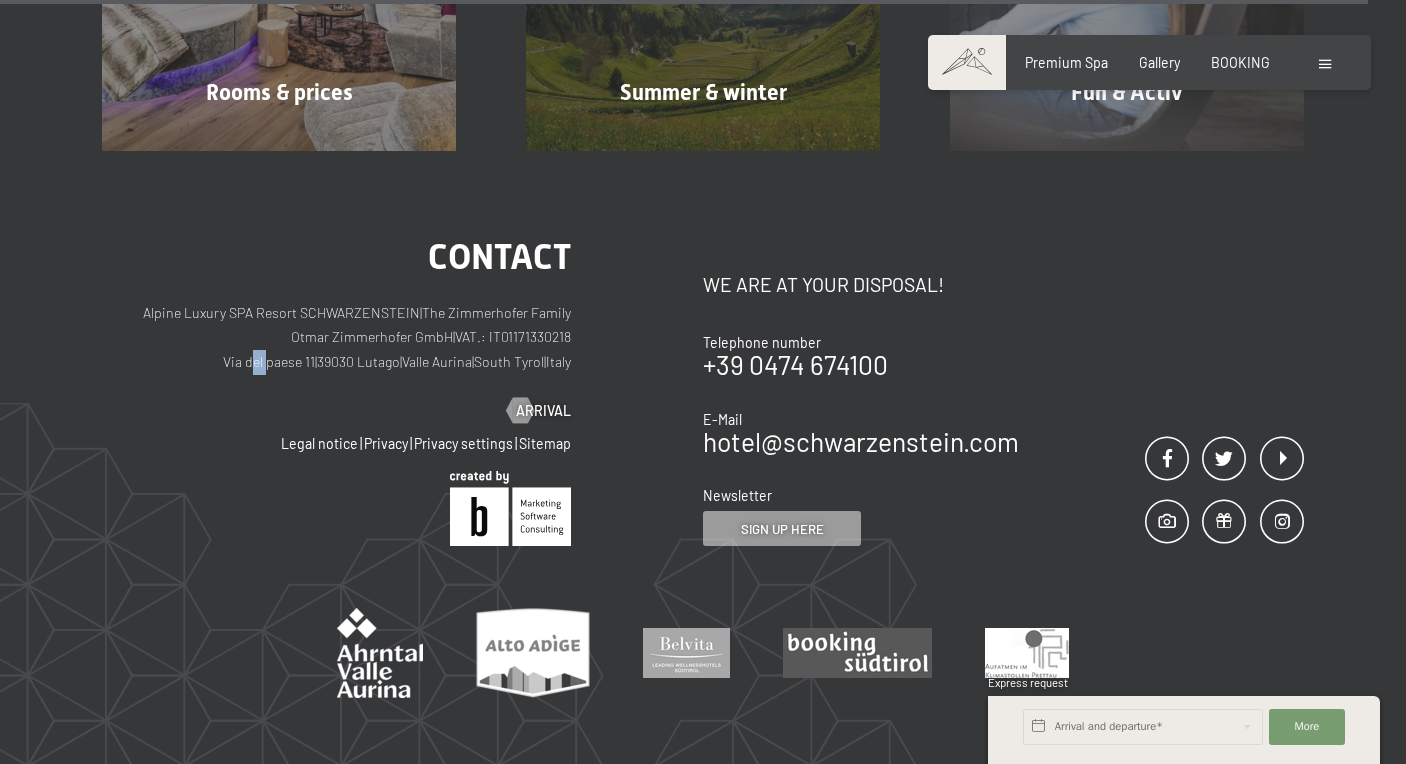 click on "Alpine Luxury SPA Resort SCHWARZENSTEIN  |  The Zimmerhofer Family  Otmar Zimmerhofer GmbH  |  VAT.: IT01171330218  Via del paese 11  |  39030 Lutago  |  Valle Aurina  |  South Tyrol  |  Italy" at bounding box center [336, 338] 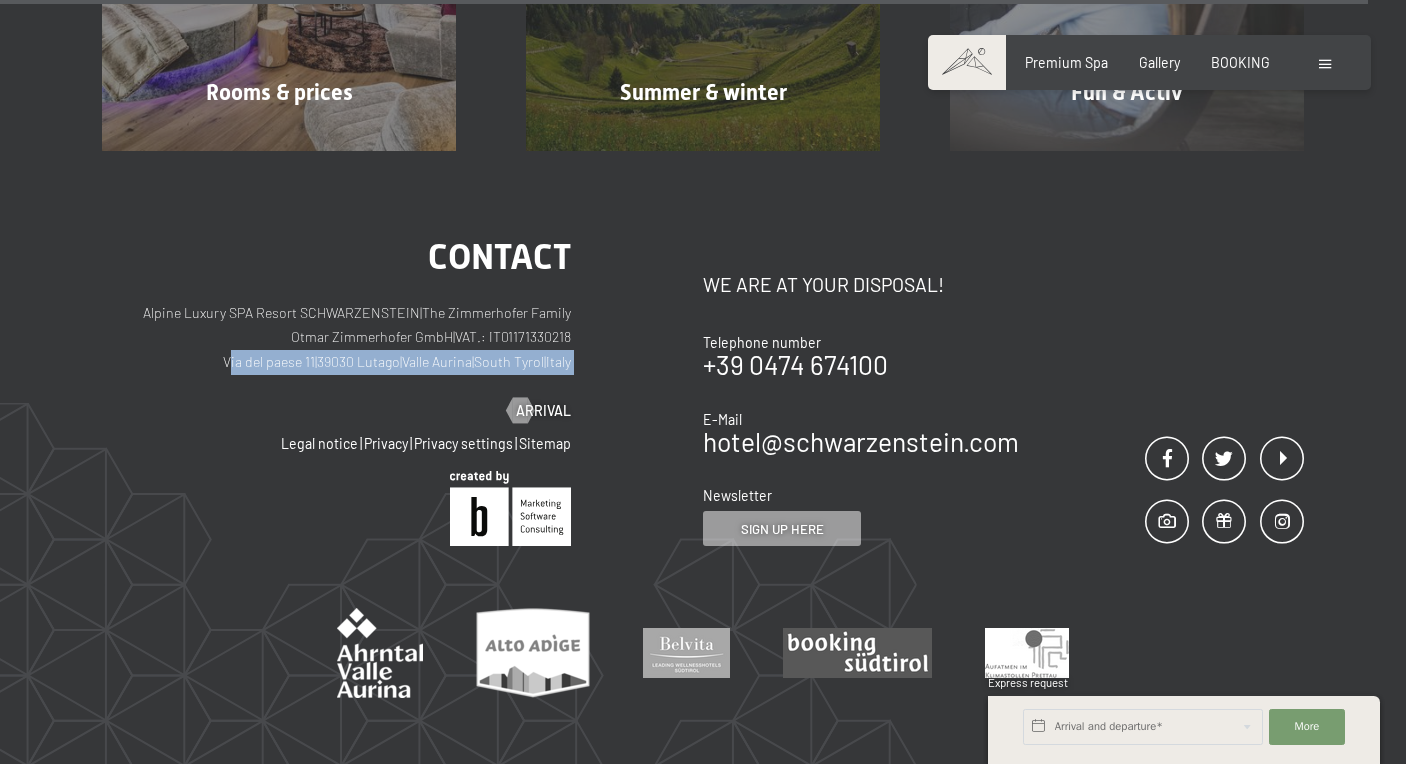 click on "Alpine Luxury SPA Resort SCHWARZENSTEIN  |  The Zimmerhofer Family  Otmar Zimmerhofer GmbH  |  VAT.: IT01171330218  Via del paese 11  |  39030 Lutago  |  Valle Aurina  |  South Tyrol  |  Italy" at bounding box center (336, 338) 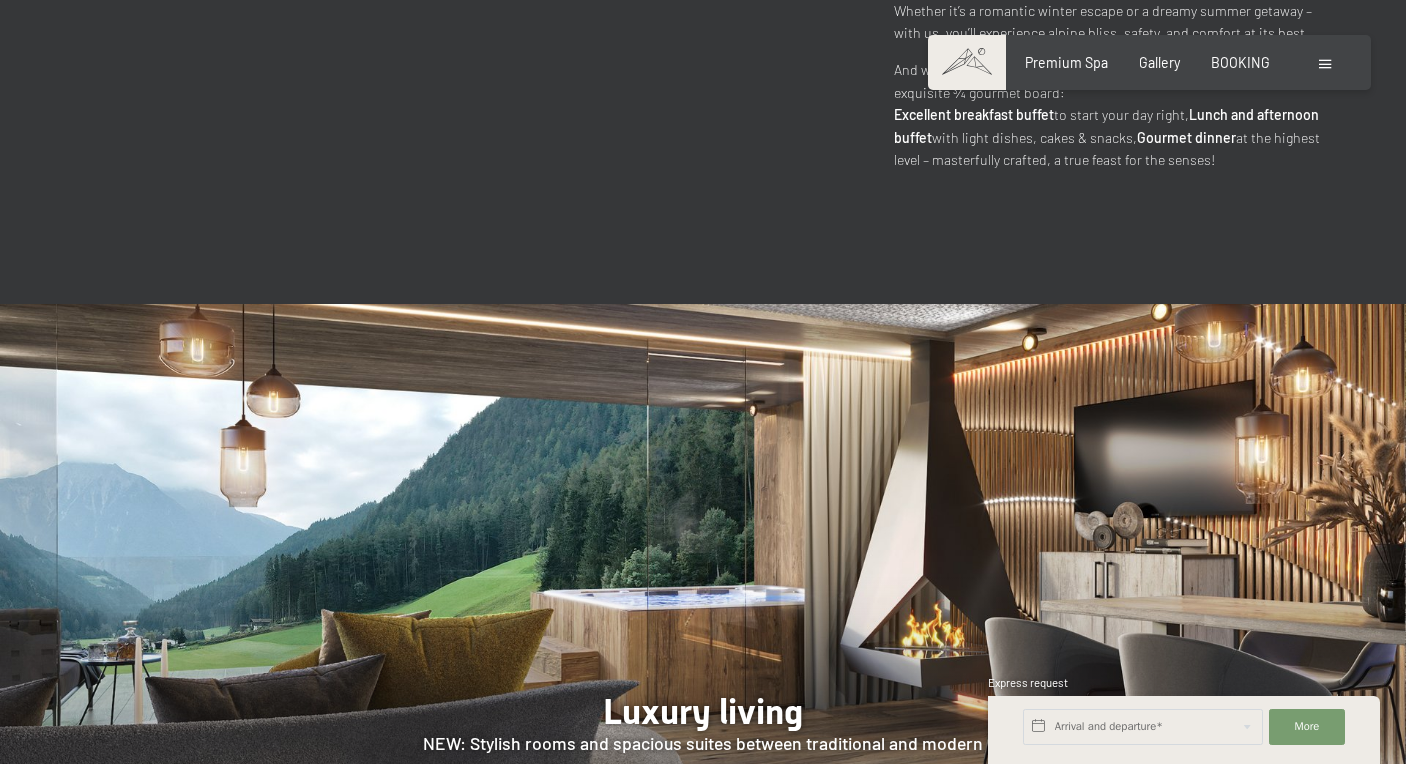 scroll, scrollTop: 0, scrollLeft: 0, axis: both 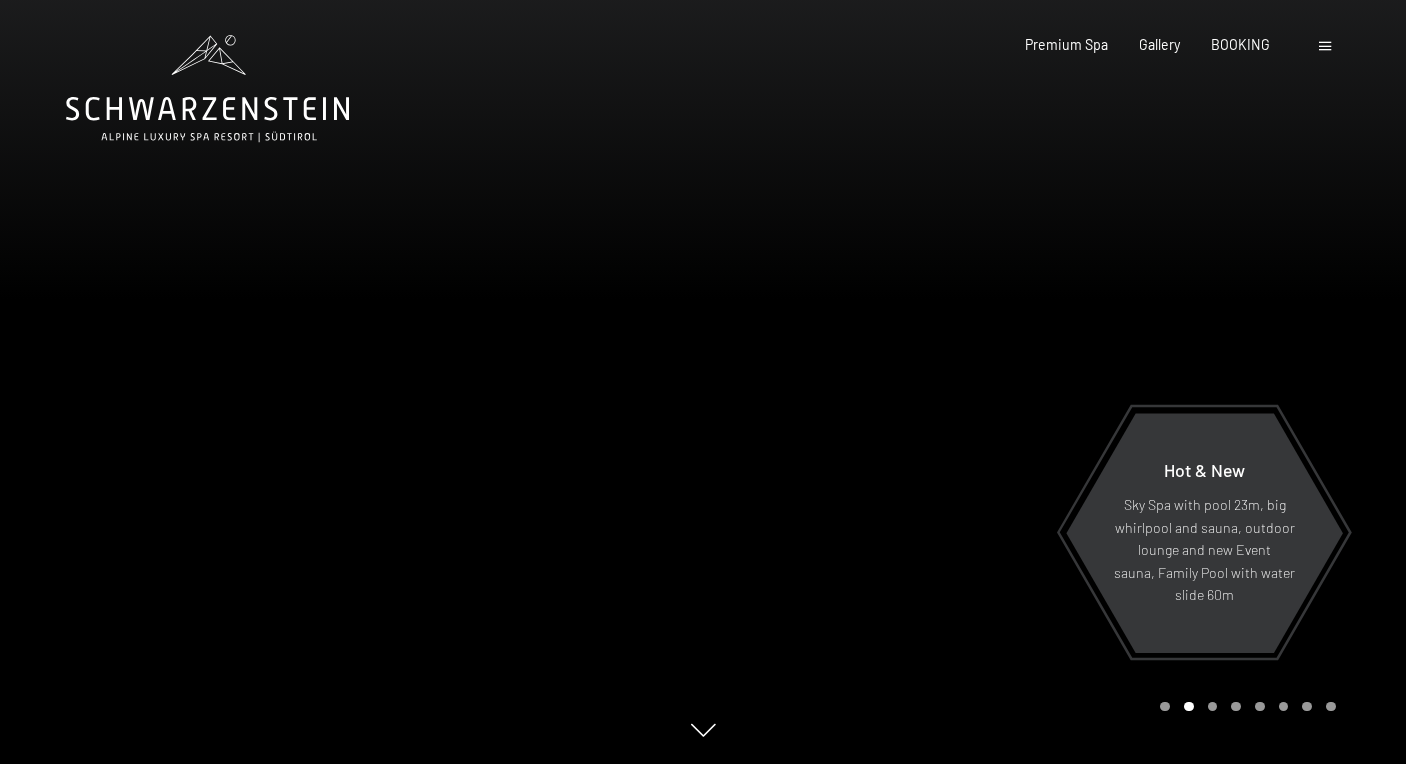 click at bounding box center (1325, 46) 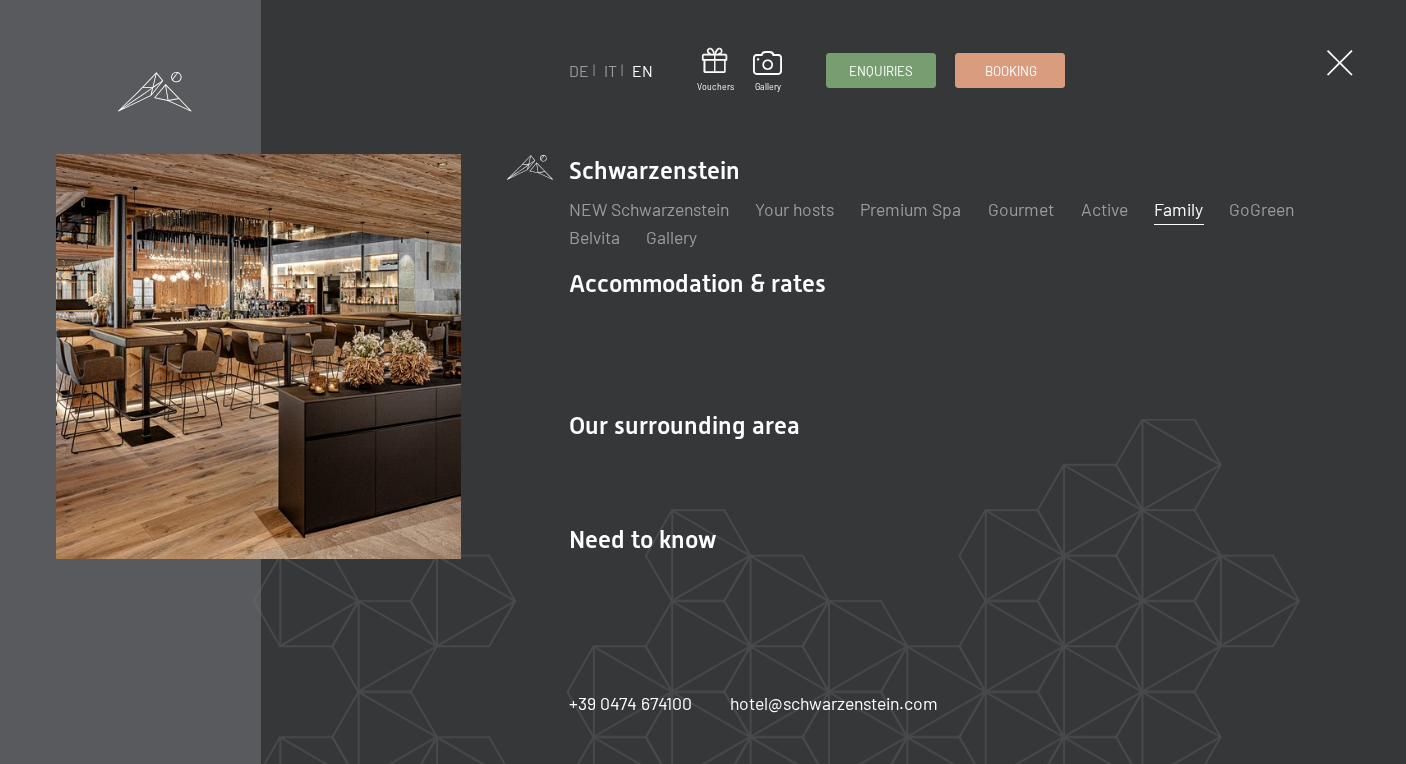 click on "Family" at bounding box center (1177, 209) 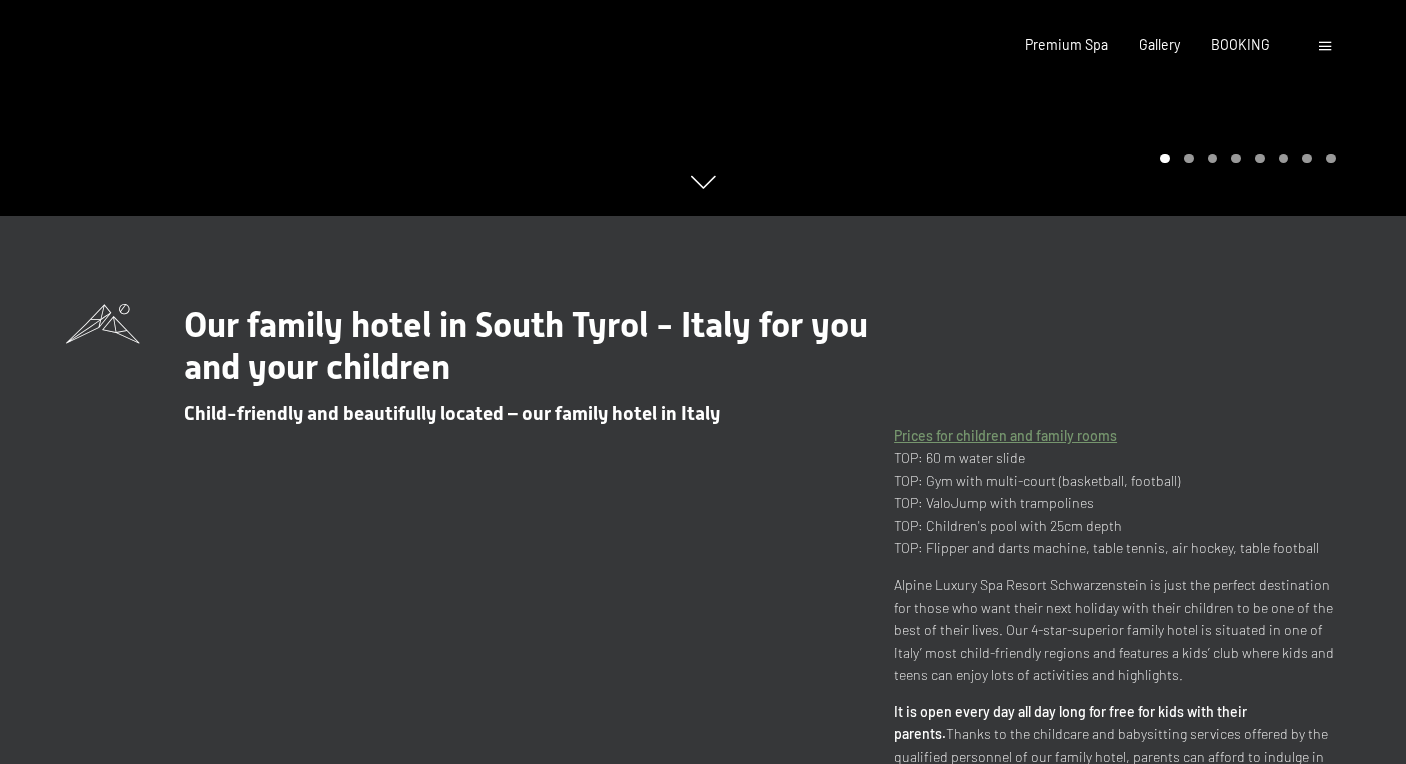 scroll, scrollTop: 0, scrollLeft: 0, axis: both 